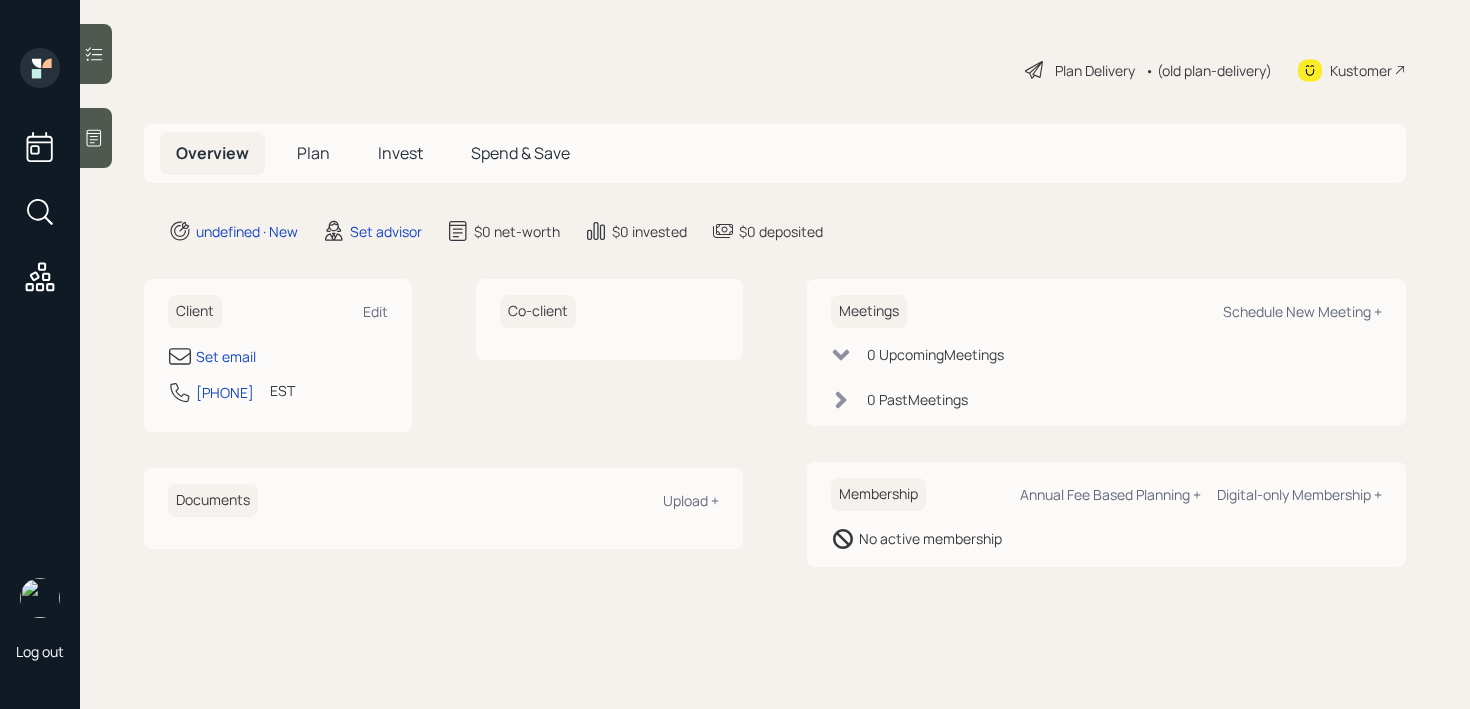 scroll, scrollTop: 0, scrollLeft: 0, axis: both 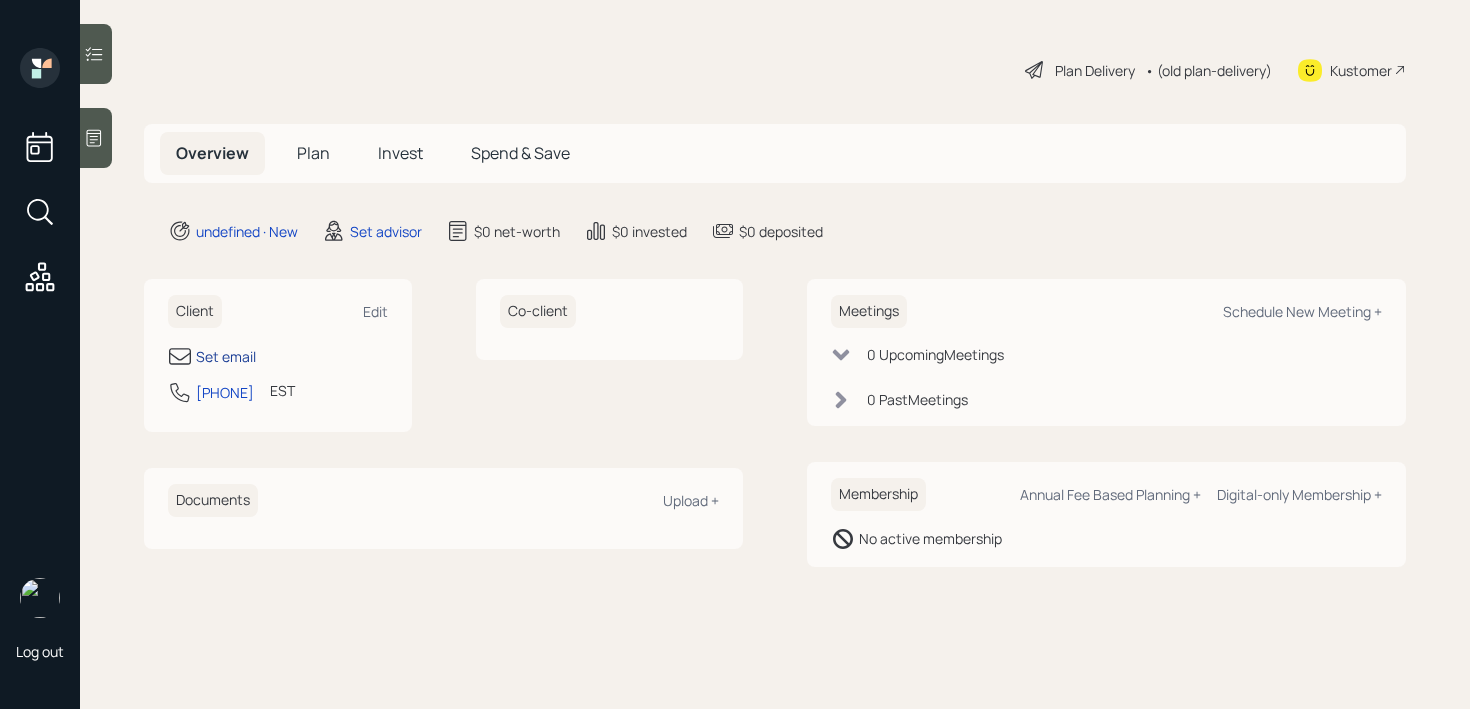 click on "Set email" at bounding box center (226, 356) 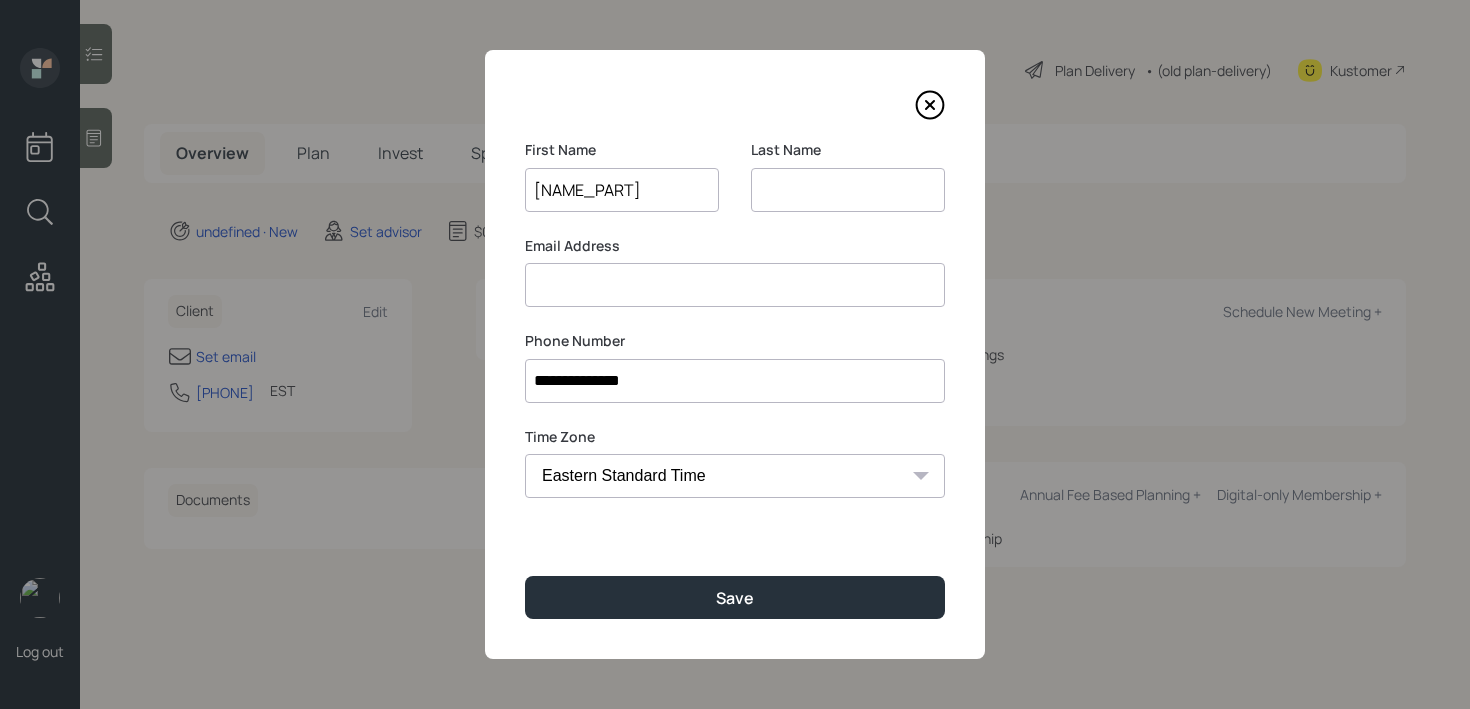 type on "[NAME_PART]" 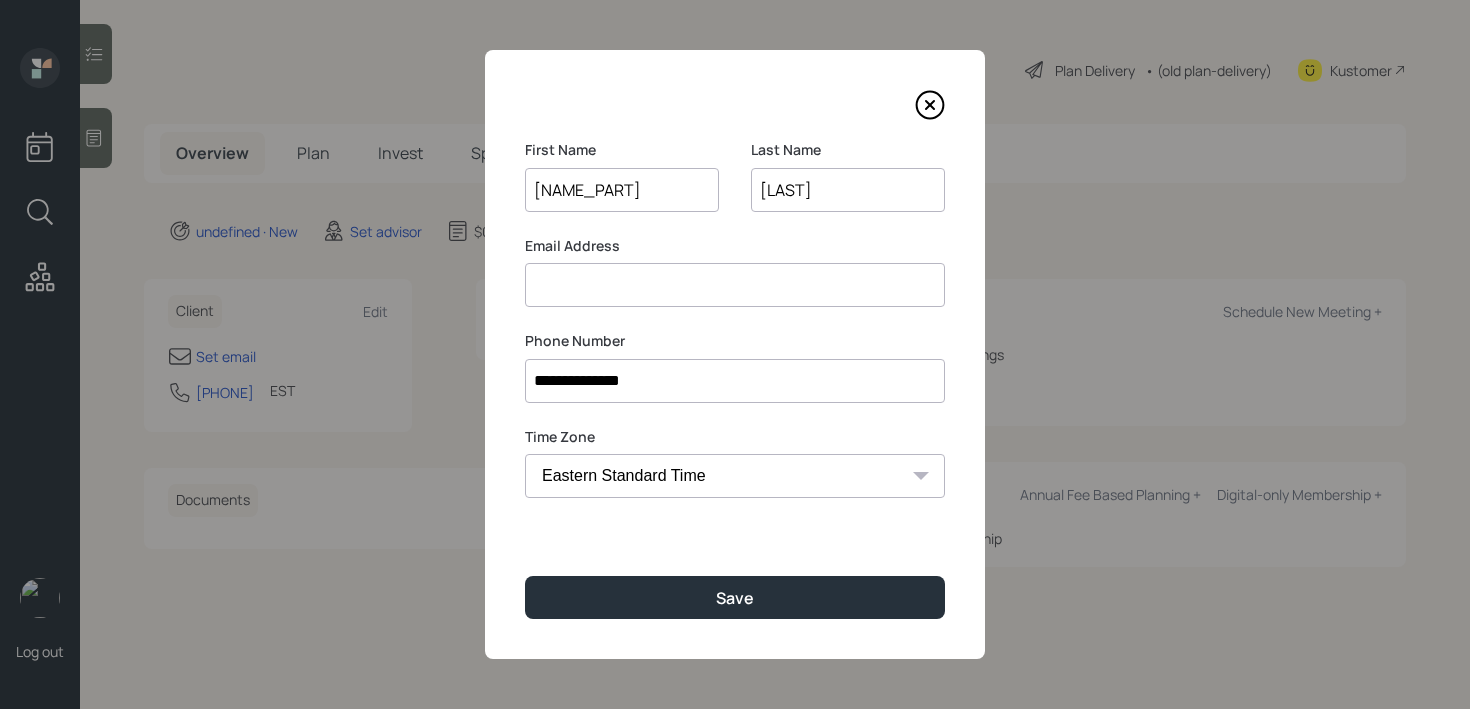 type on "[LAST]" 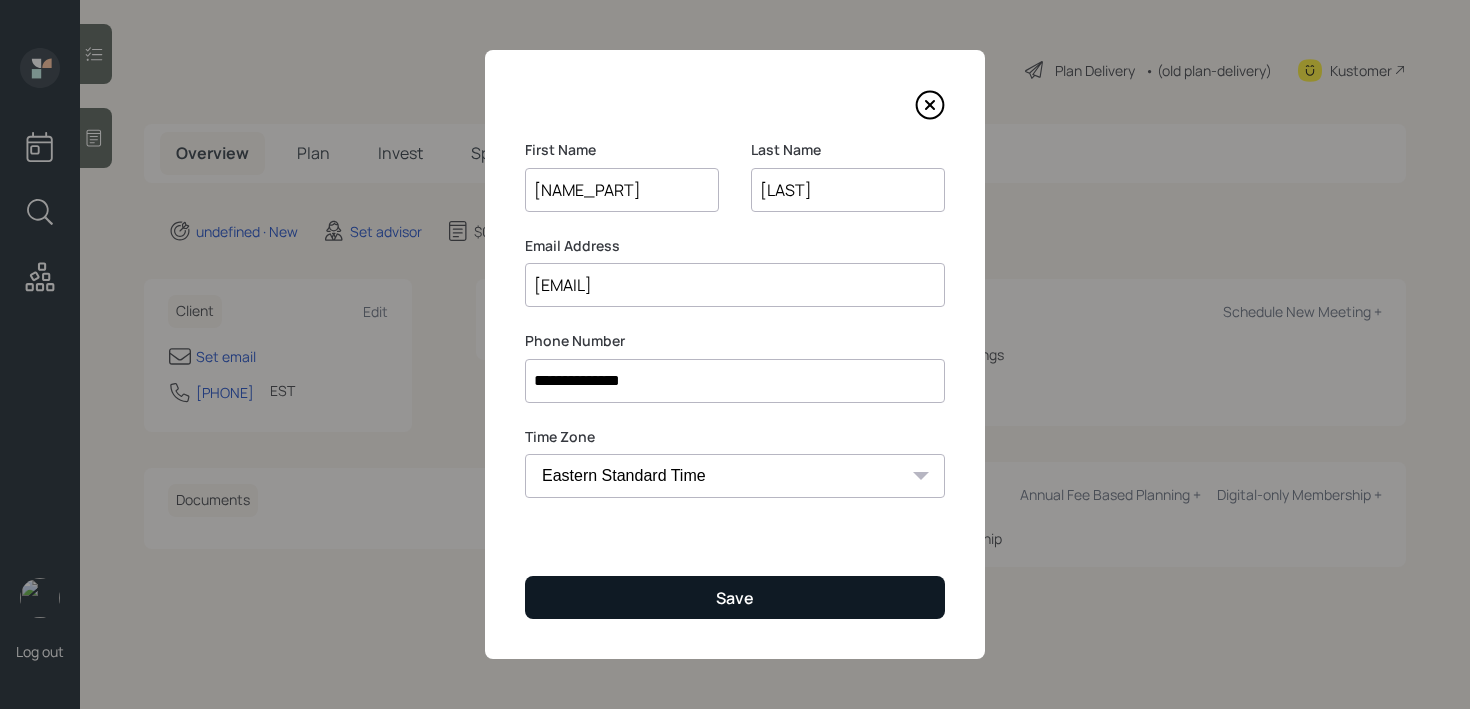 type on "[EMAIL]" 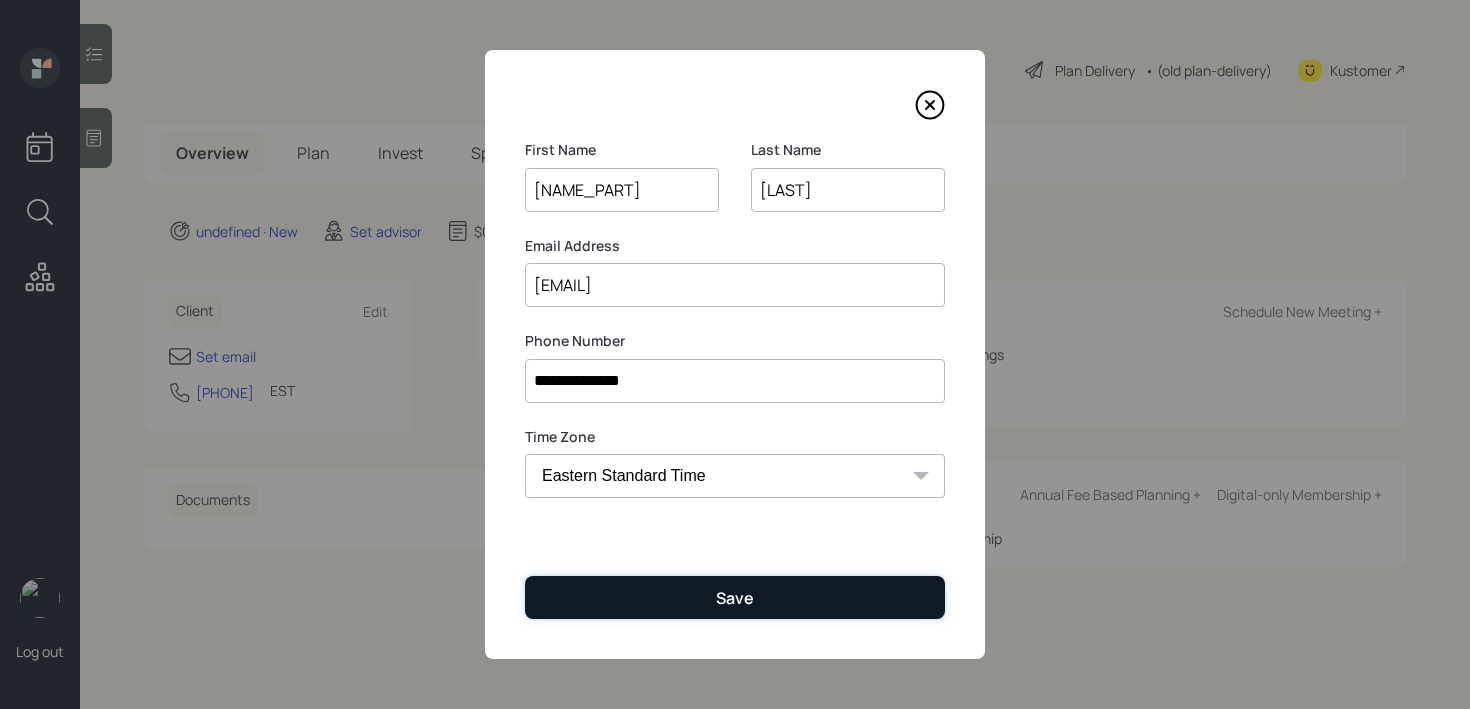 click on "Save" at bounding box center (735, 597) 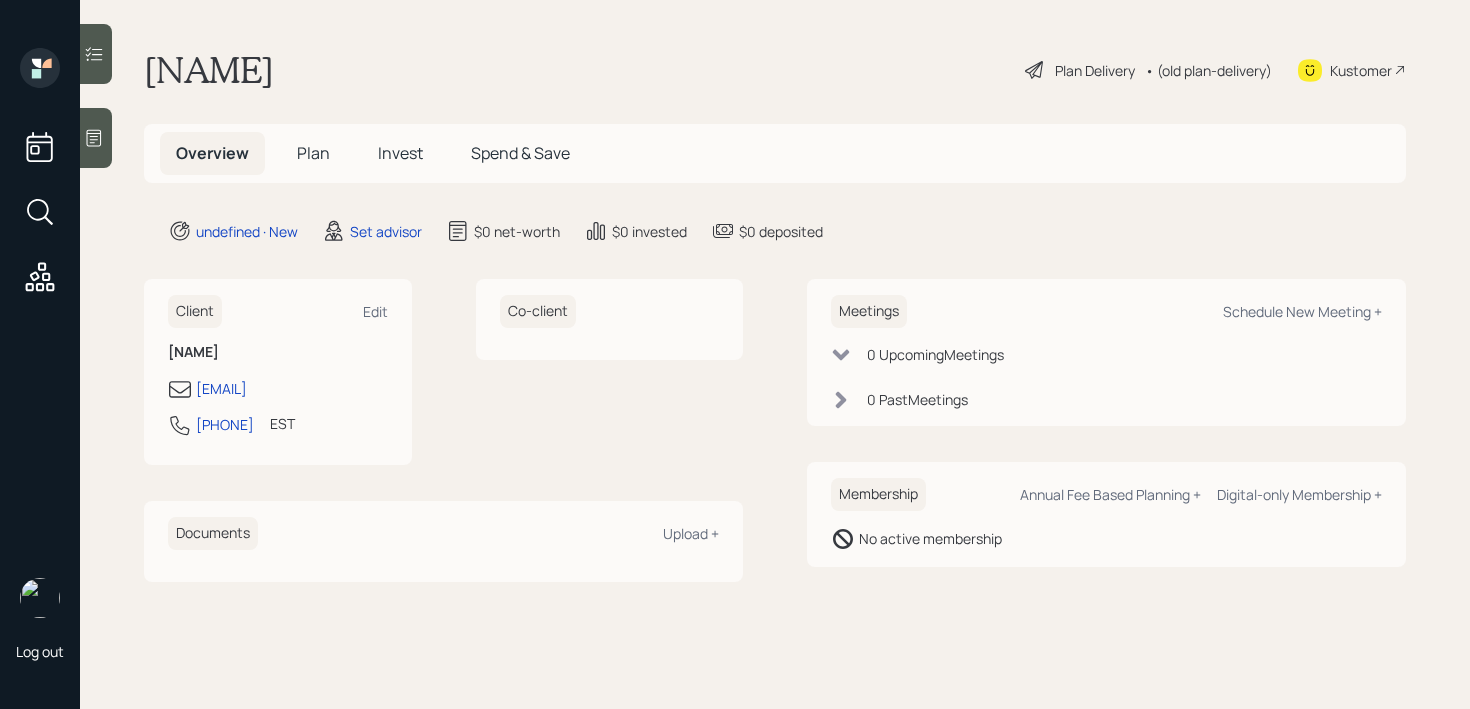 click 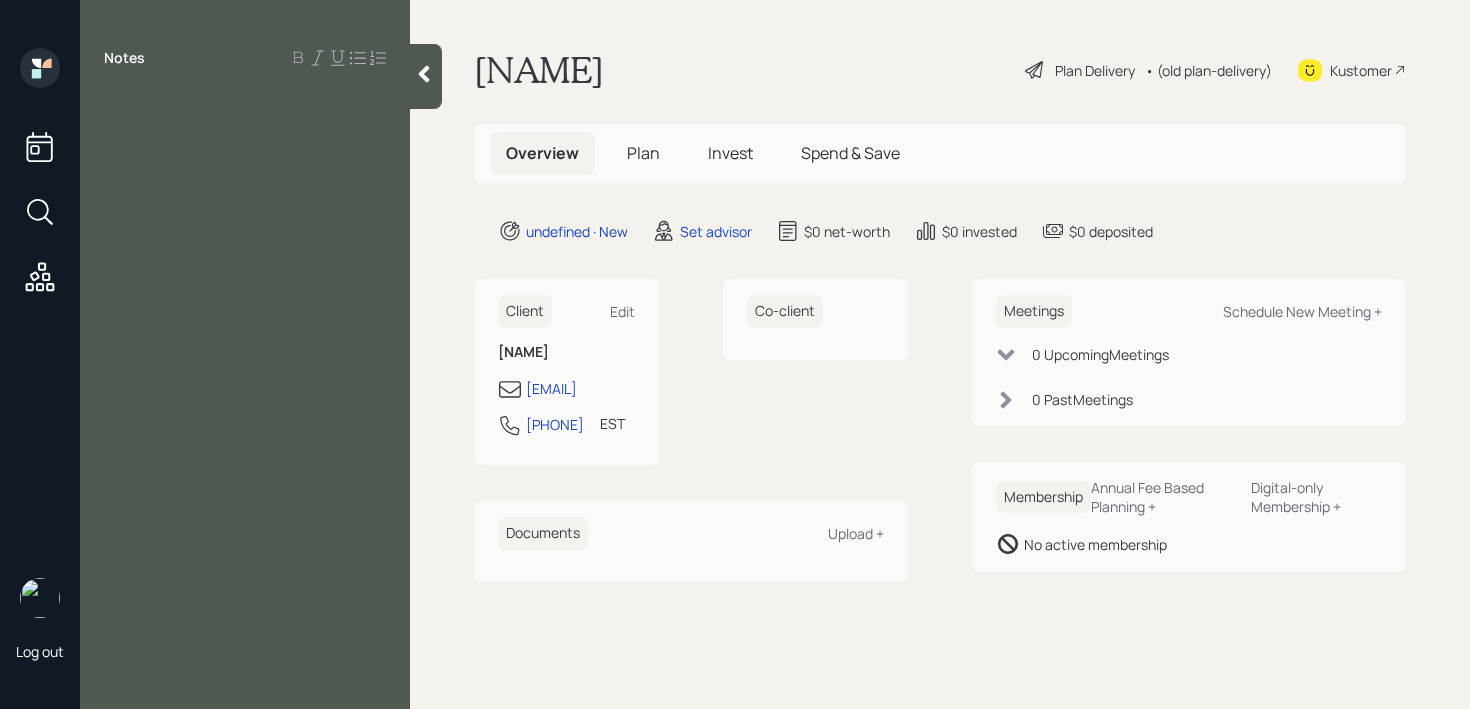 paste 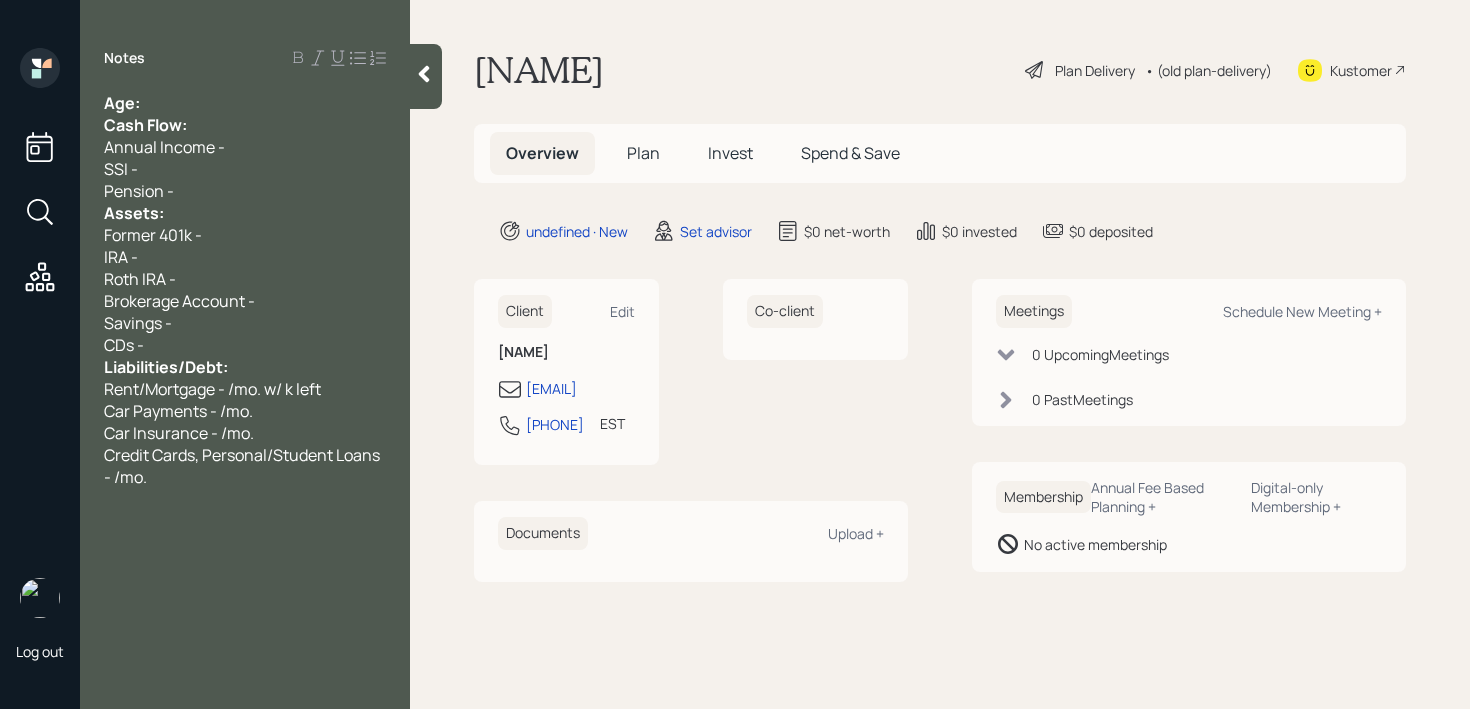 click on "Age:" at bounding box center [245, 103] 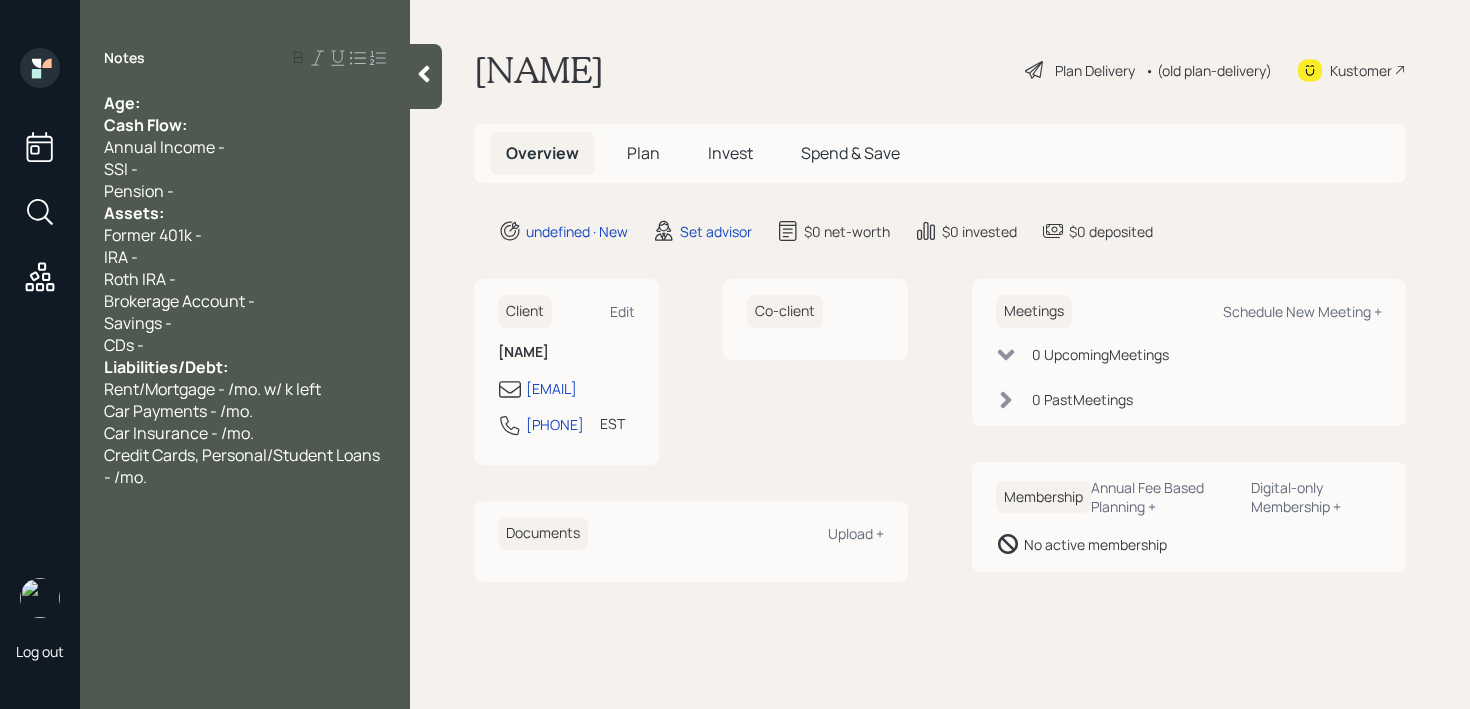 click on "Age:" at bounding box center [245, 103] 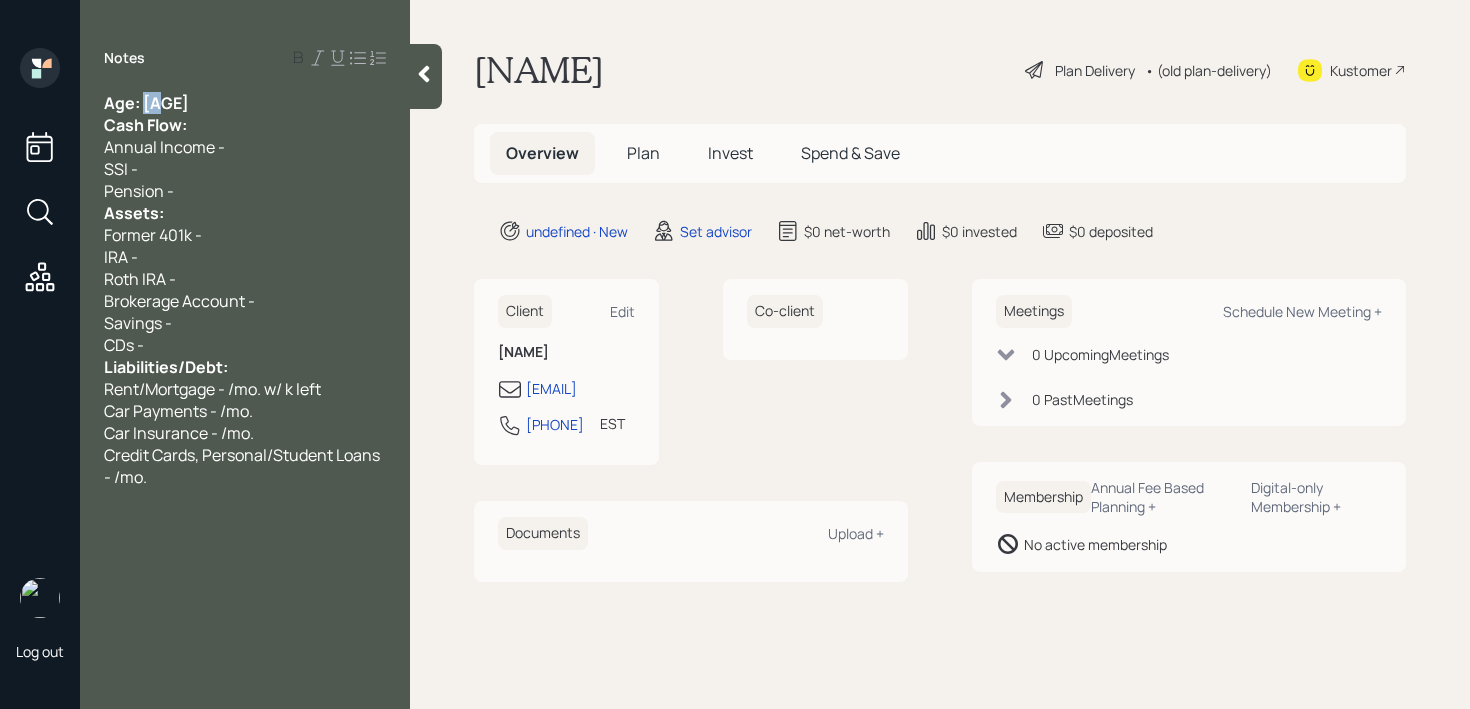 drag, startPoint x: 163, startPoint y: 100, endPoint x: 146, endPoint y: 100, distance: 17 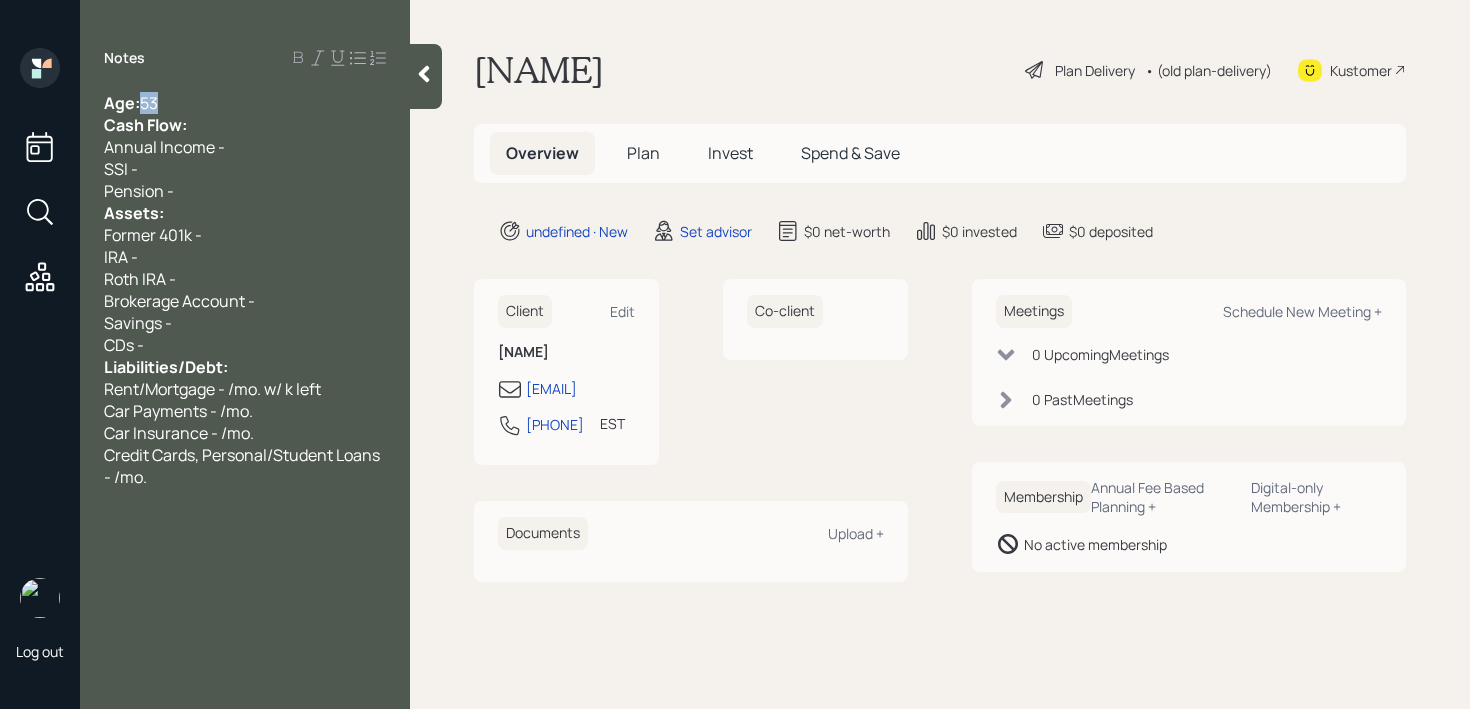 click on "Age:  [AGE]" at bounding box center (245, 103) 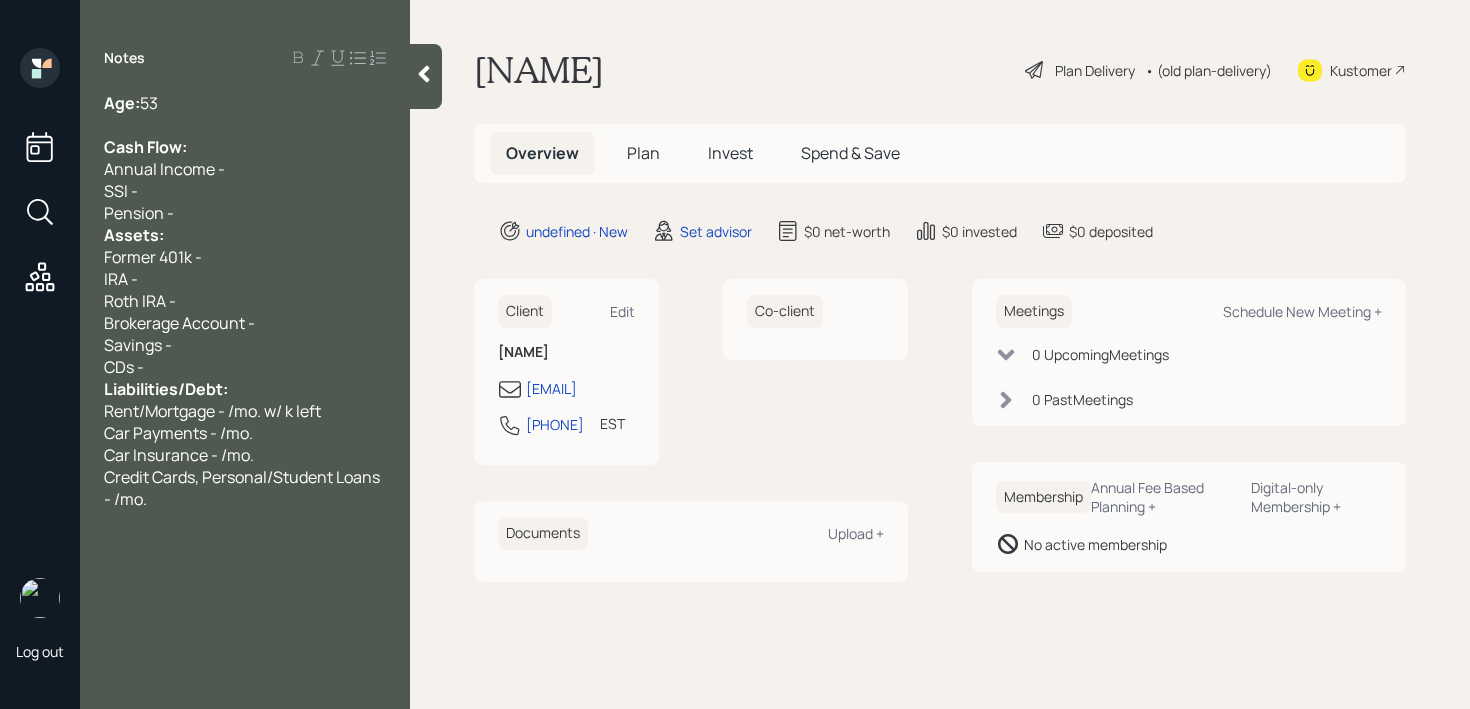 click on "Pension -" at bounding box center (245, 213) 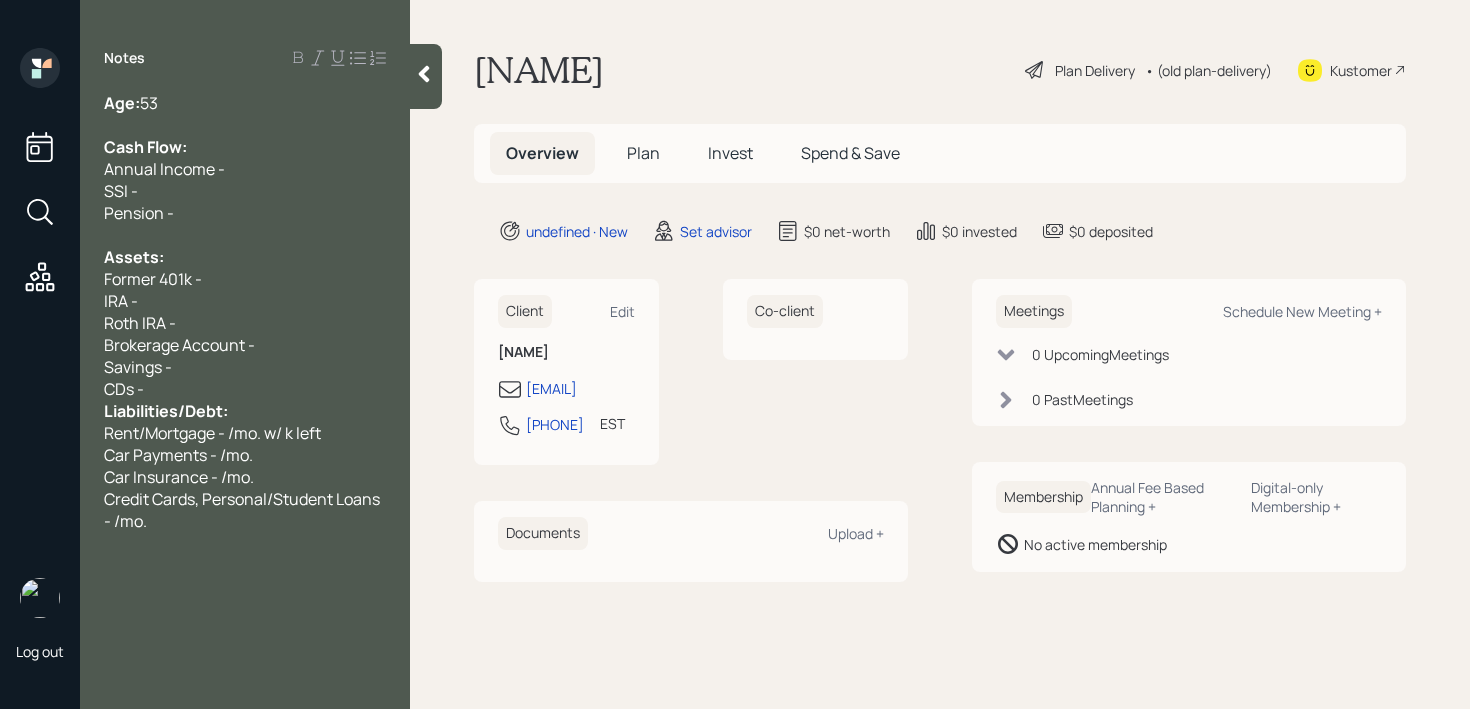 click on "CDs -" at bounding box center [245, 389] 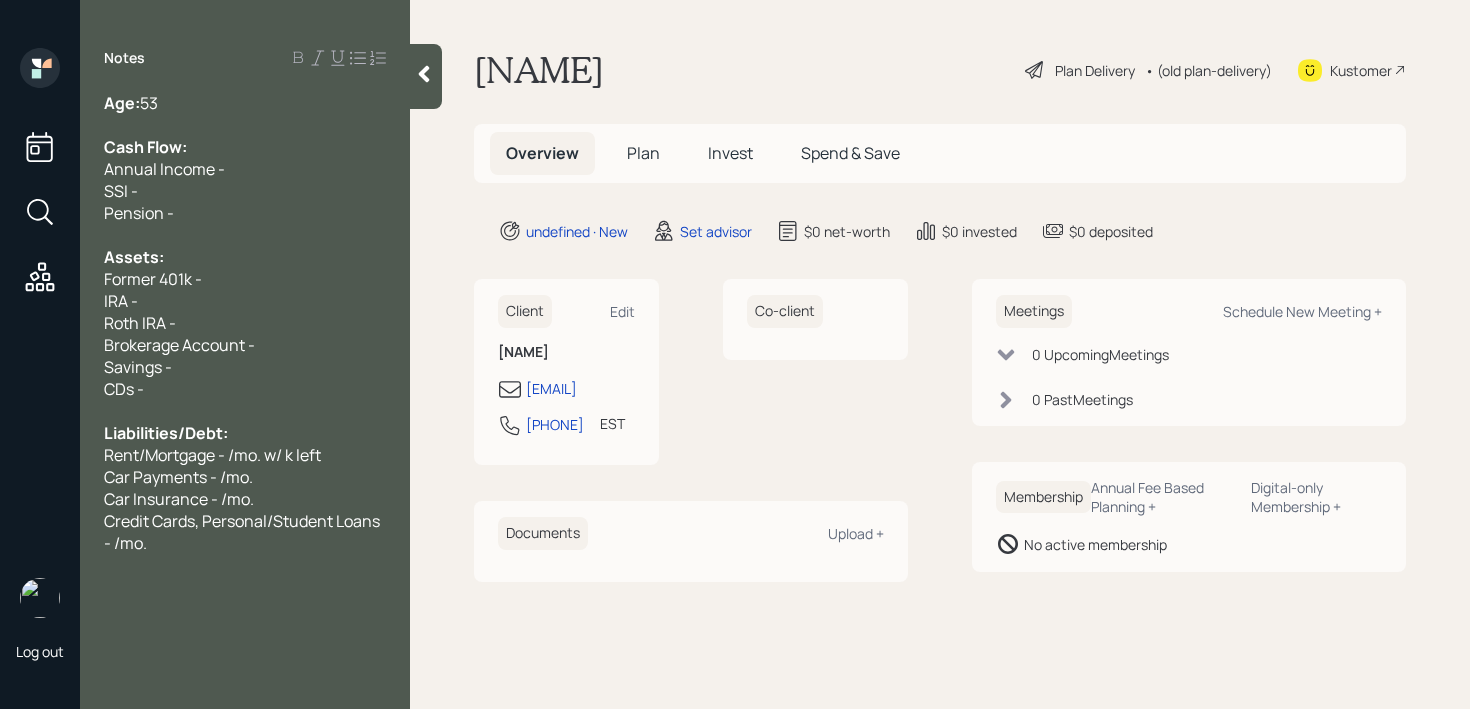 click on "Savings -" at bounding box center [245, 367] 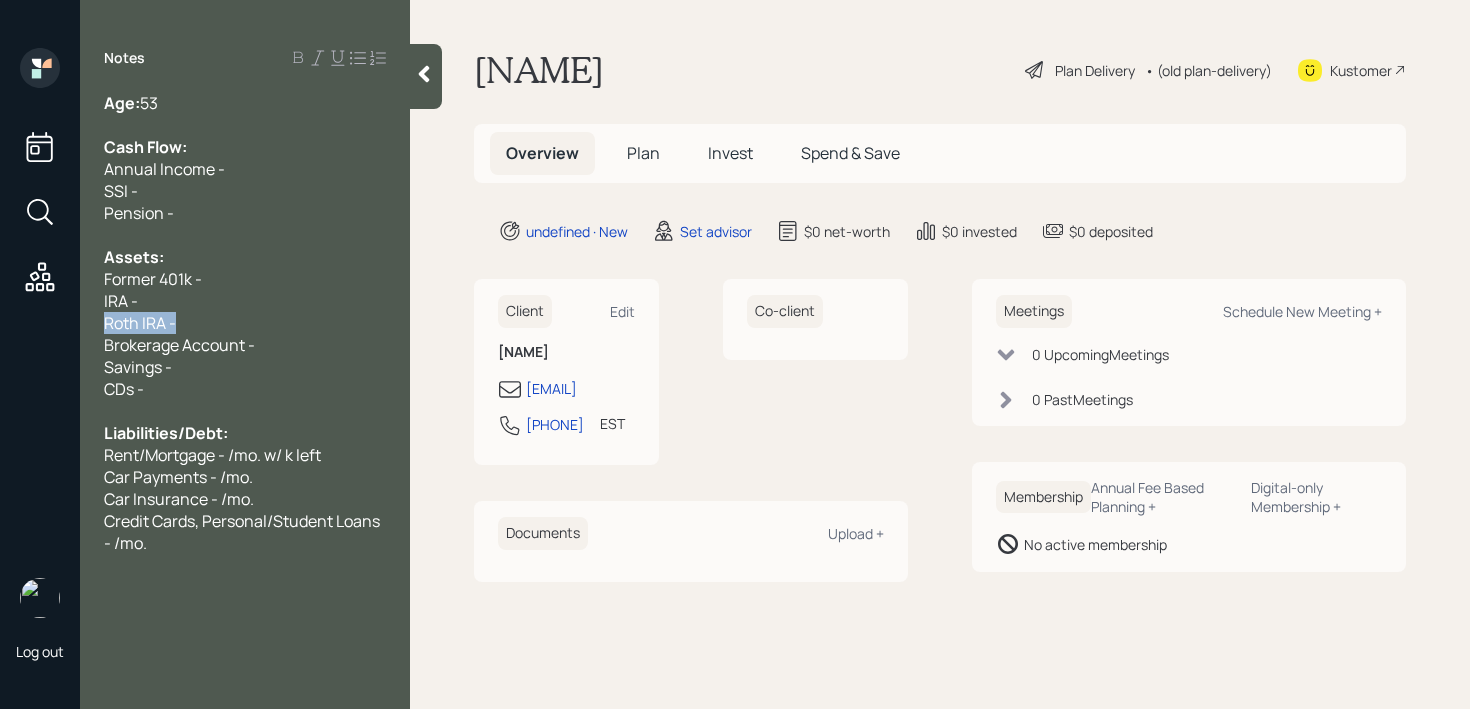 drag, startPoint x: 197, startPoint y: 326, endPoint x: 22, endPoint y: 326, distance: 175 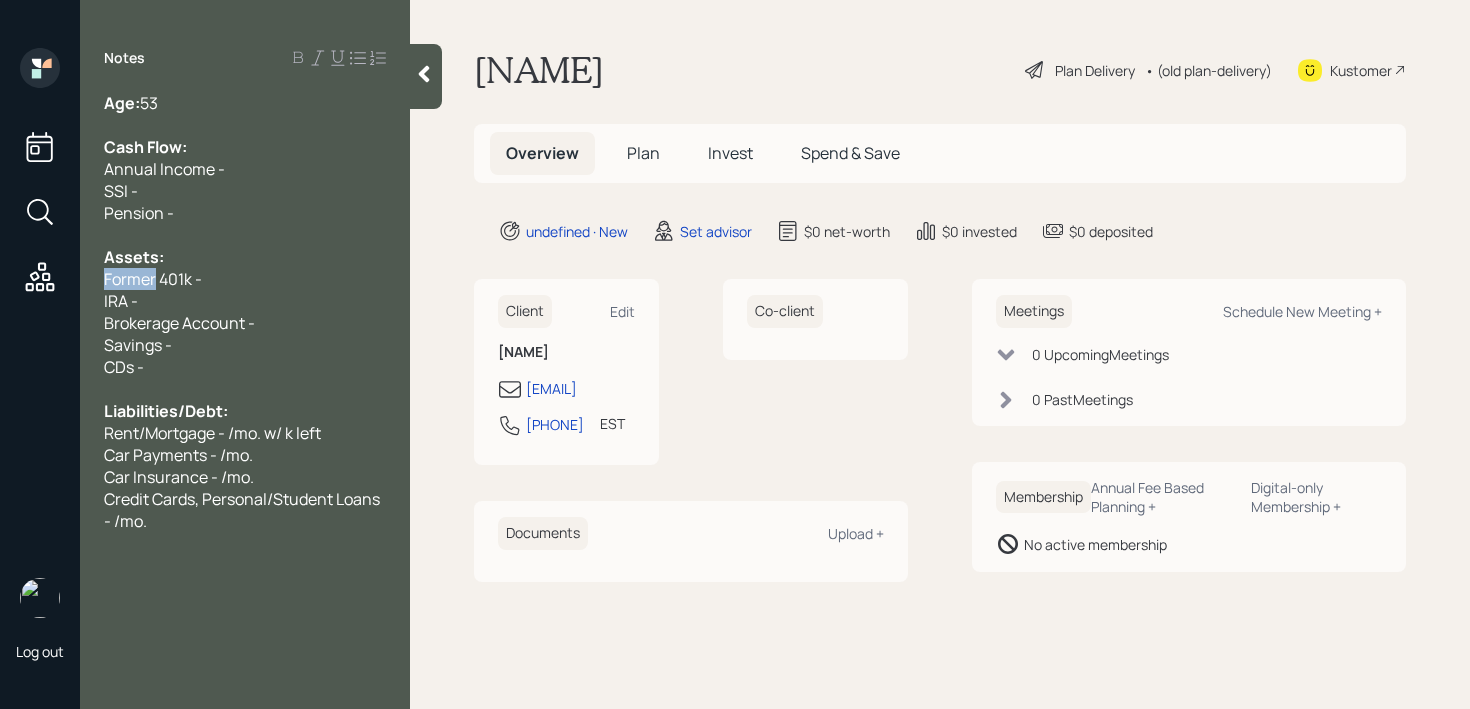 drag, startPoint x: 157, startPoint y: 282, endPoint x: 1, endPoint y: 281, distance: 156.0032 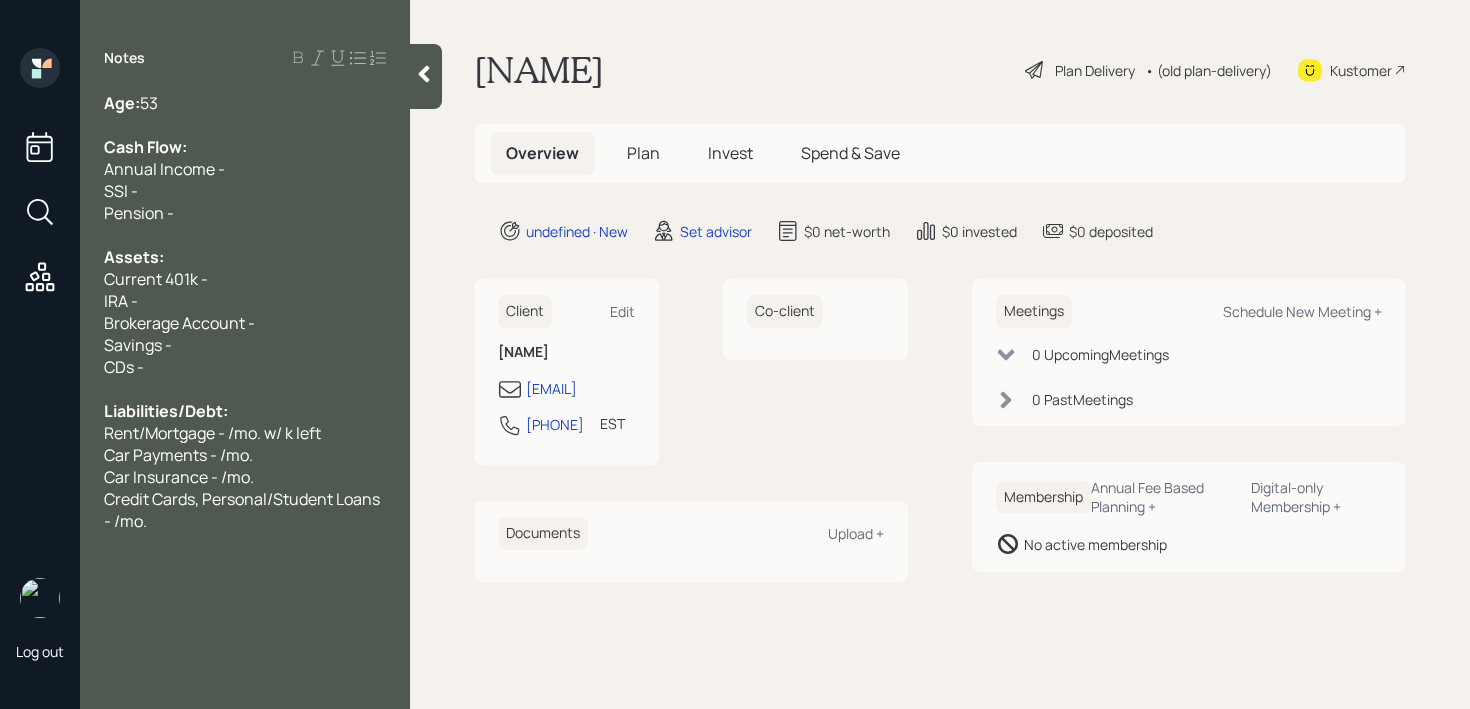 click on "Current 401k -" at bounding box center [245, 279] 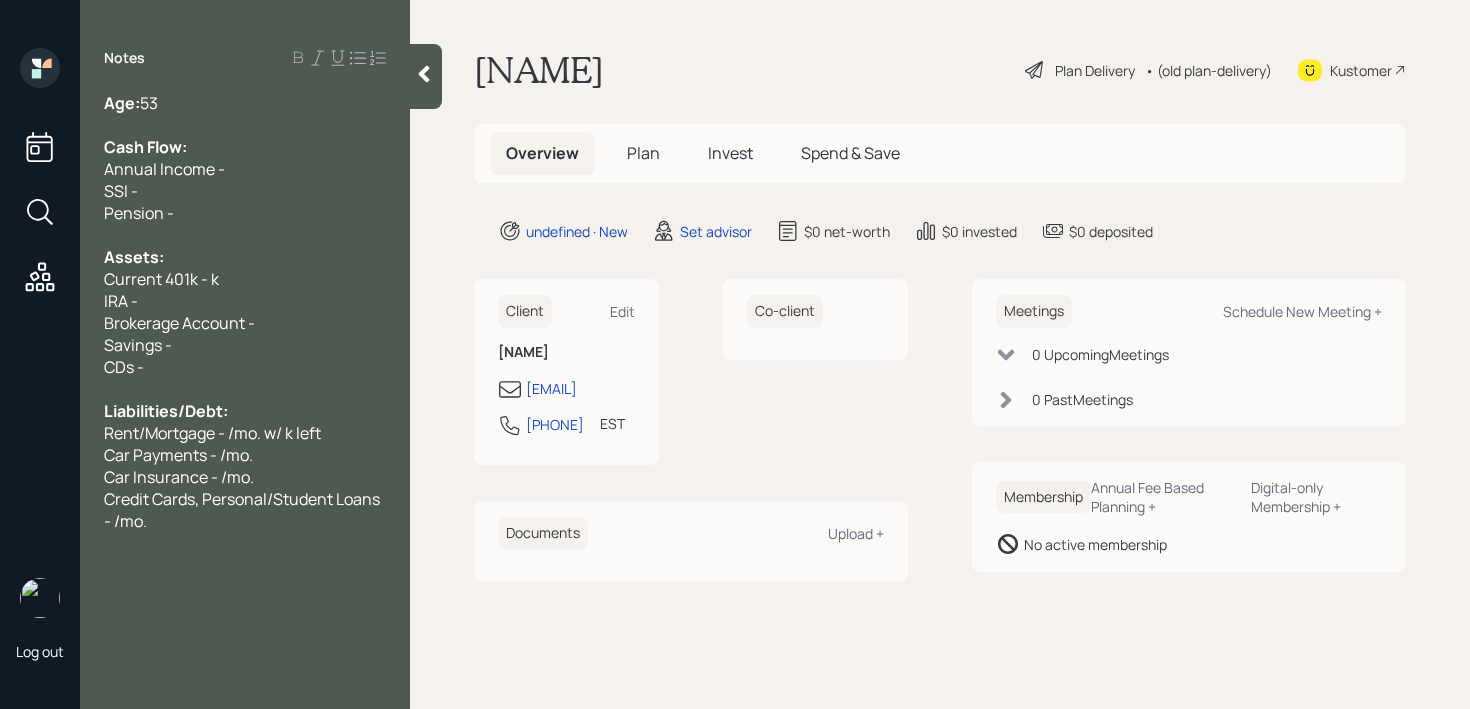 click on "IRA -" at bounding box center [245, 301] 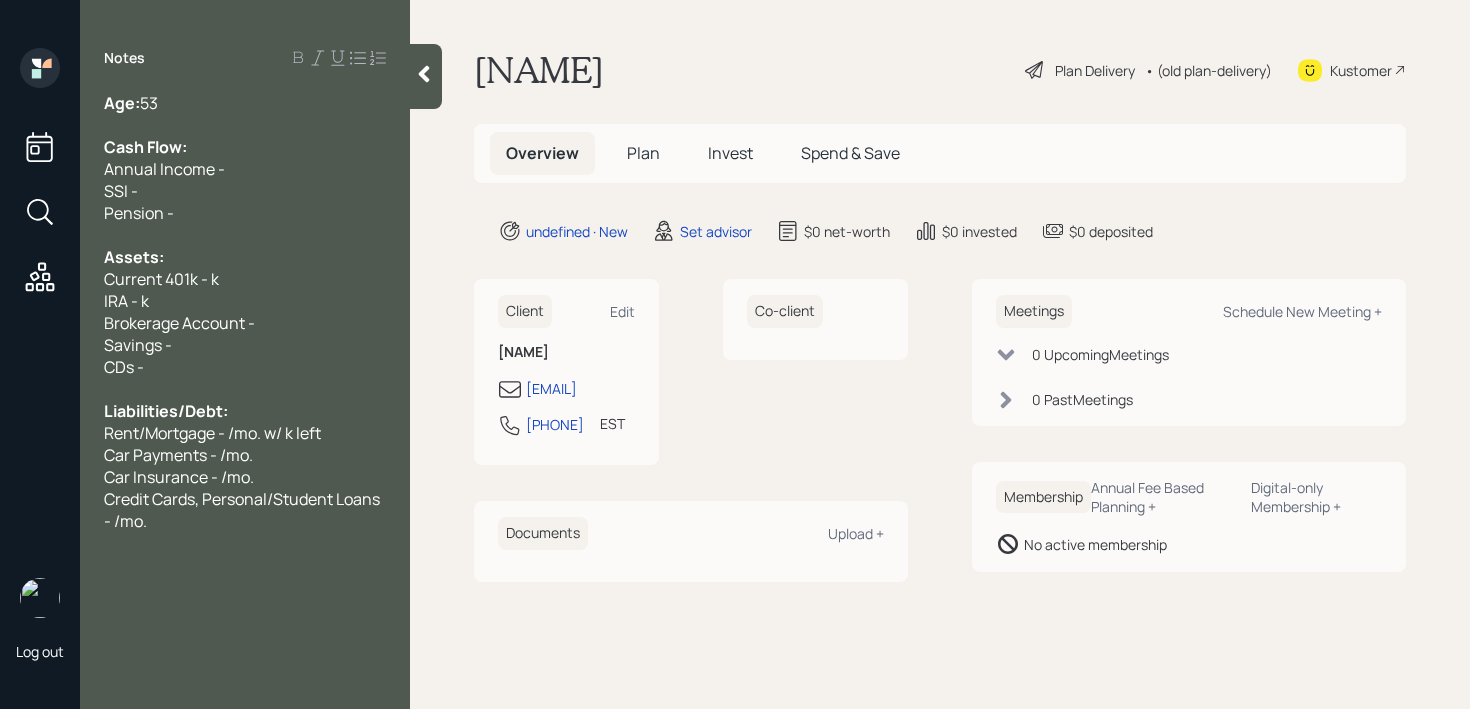 click on "Current 401k - k" at bounding box center (161, 279) 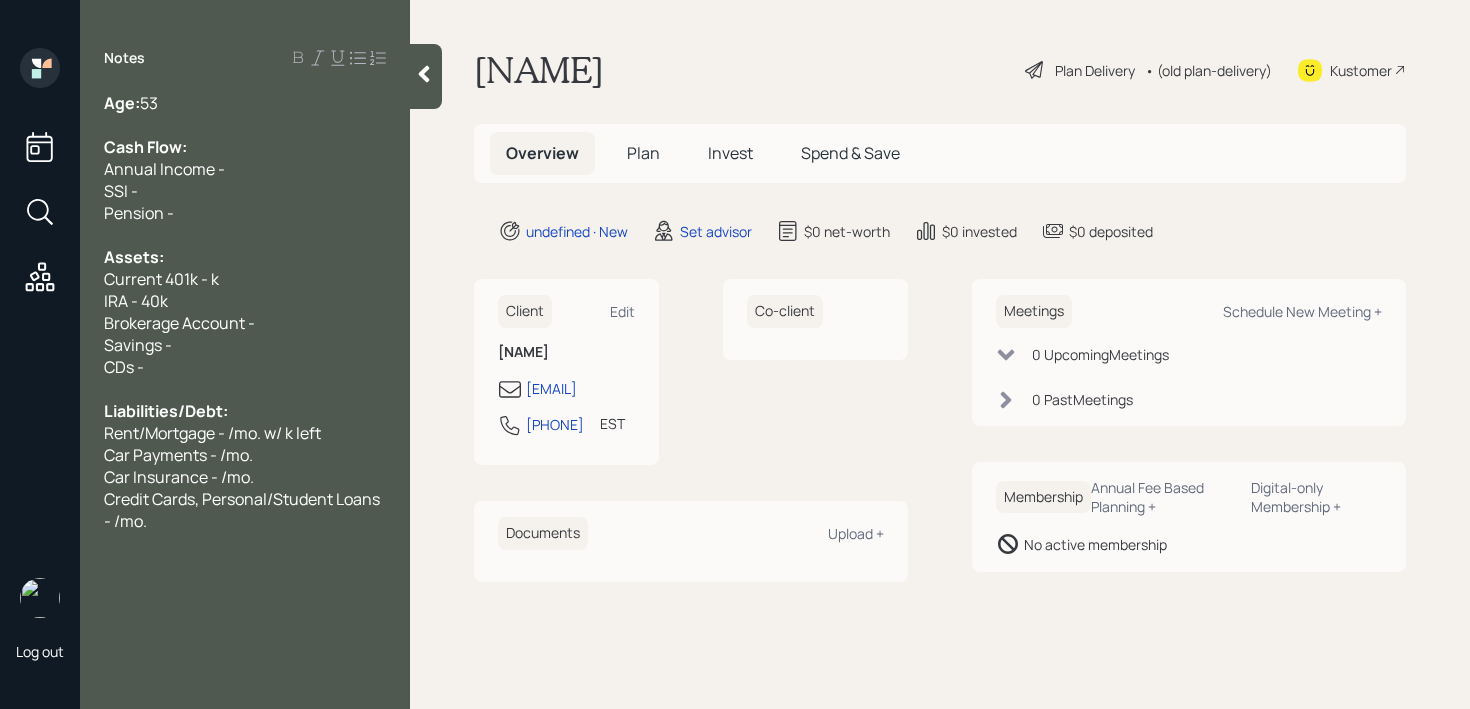 click on "IRA - 40k" at bounding box center [245, 301] 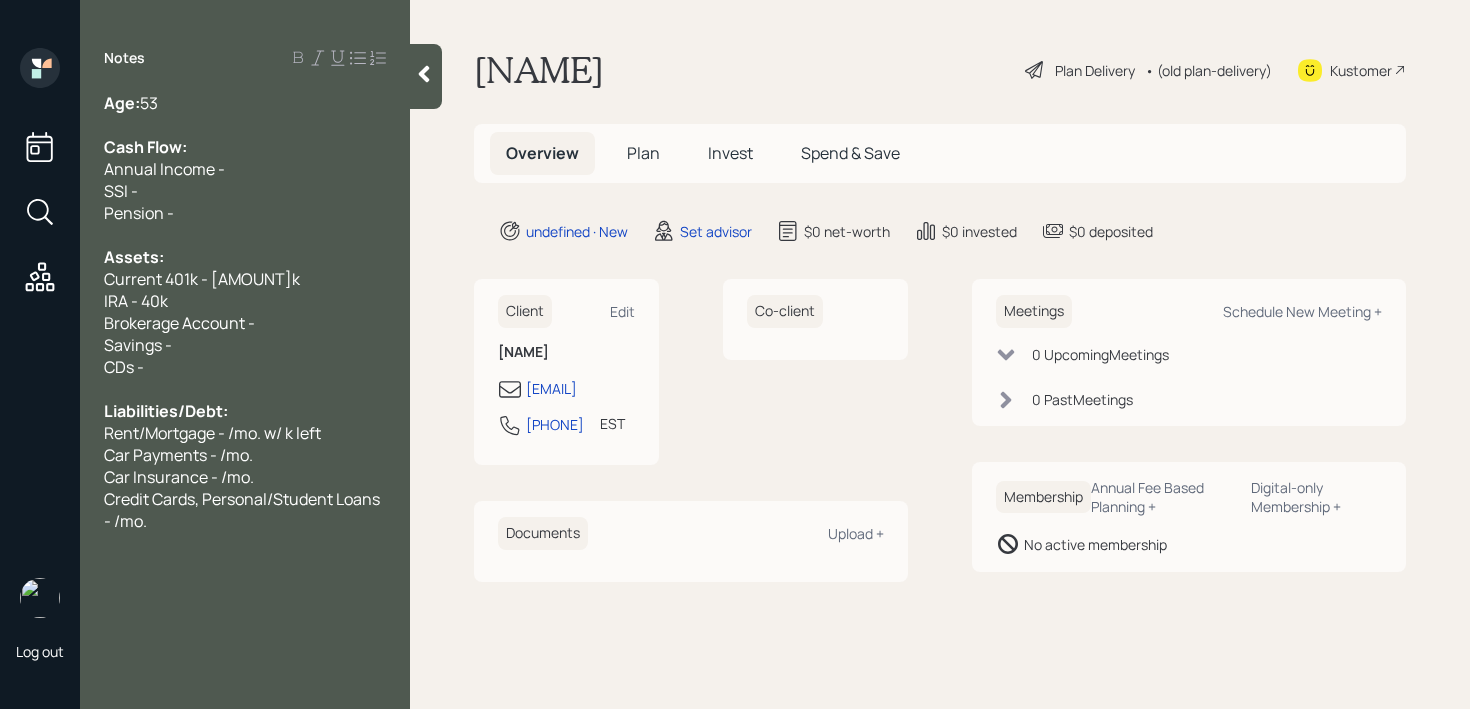 click on "Cash Flow:" at bounding box center (245, 147) 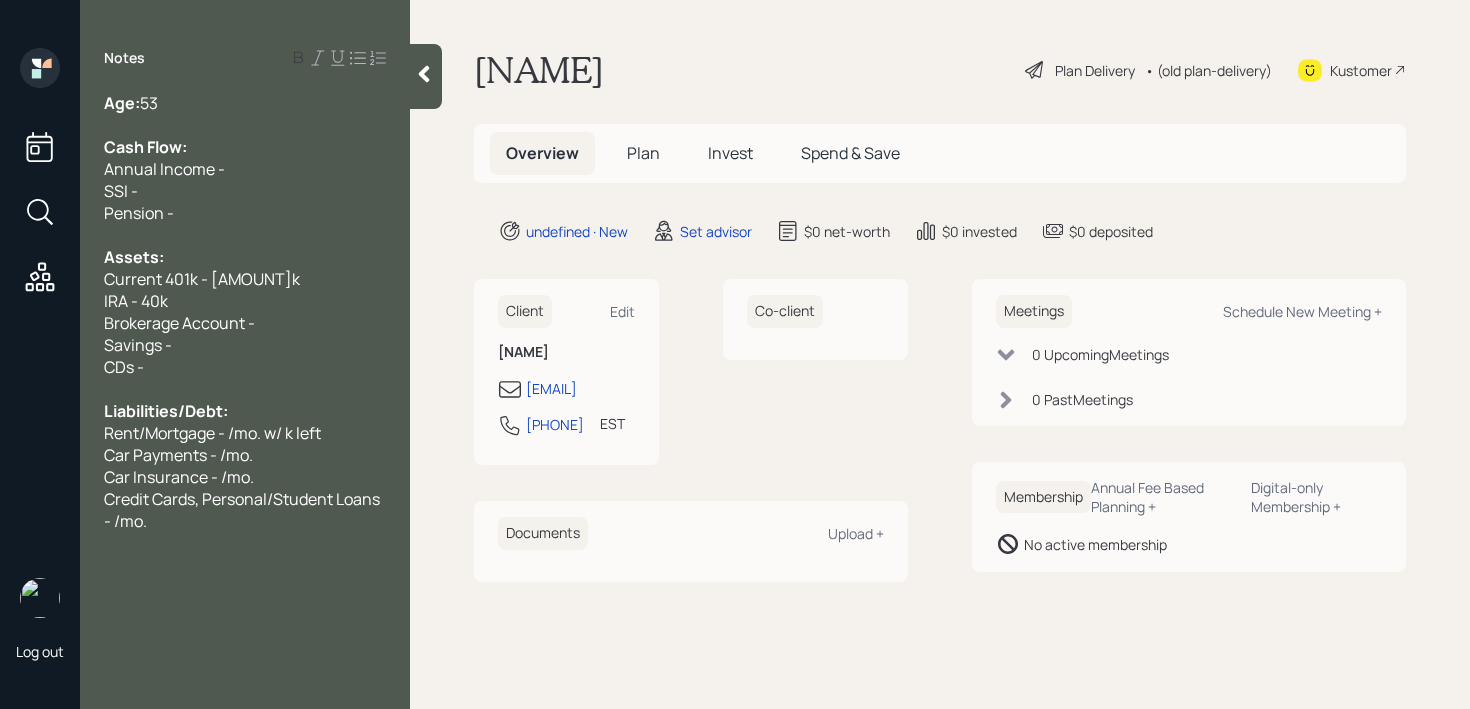 click at bounding box center (245, 125) 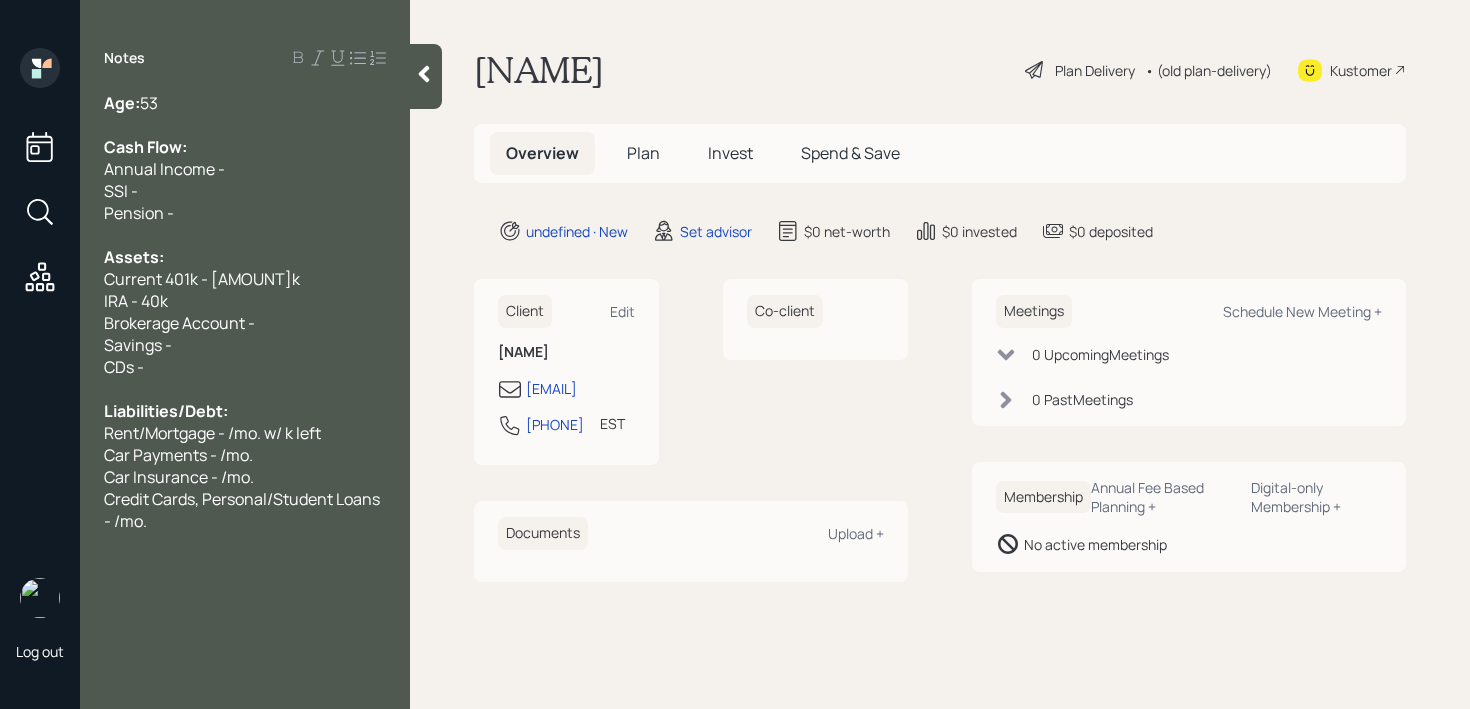 click at bounding box center (245, 125) 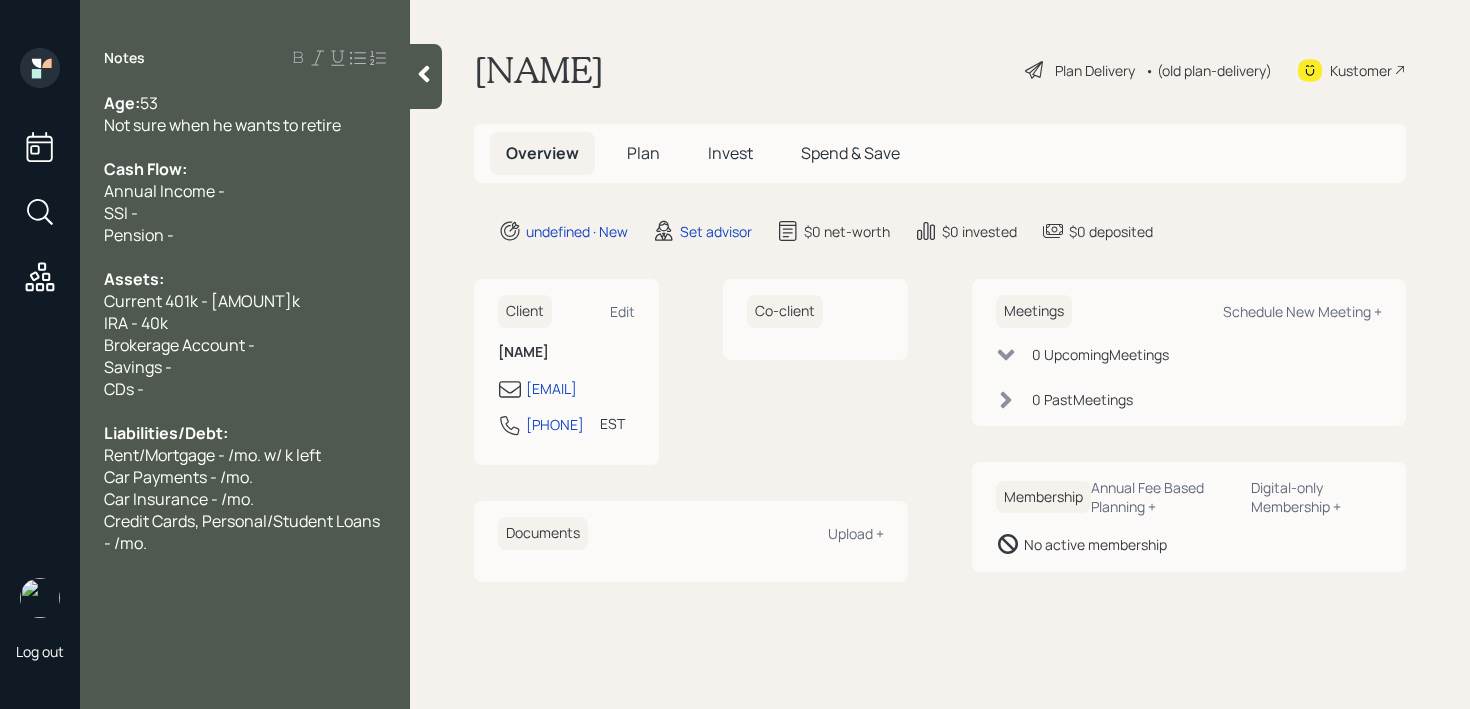 click on "Age:  [AGE]" at bounding box center (245, 103) 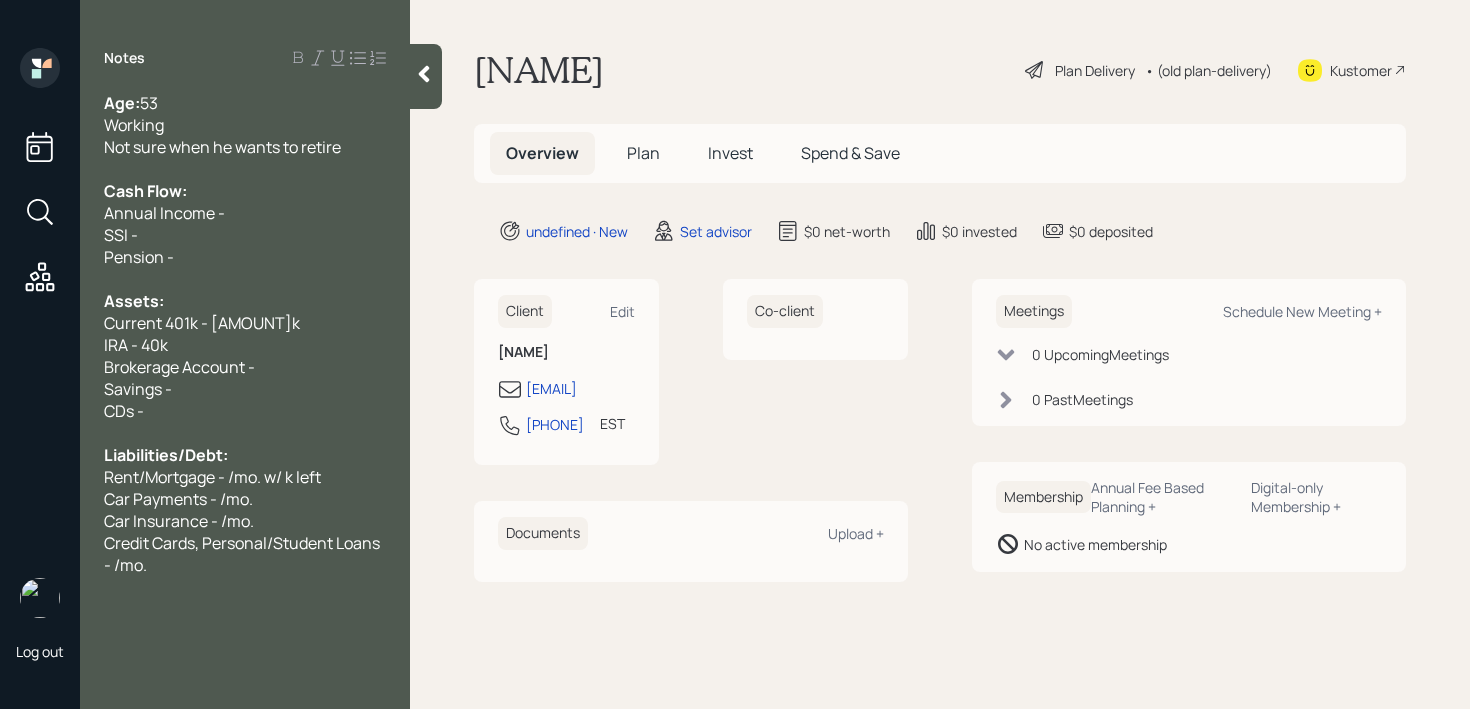 click on "Not sure when he wants to retire" at bounding box center [222, 147] 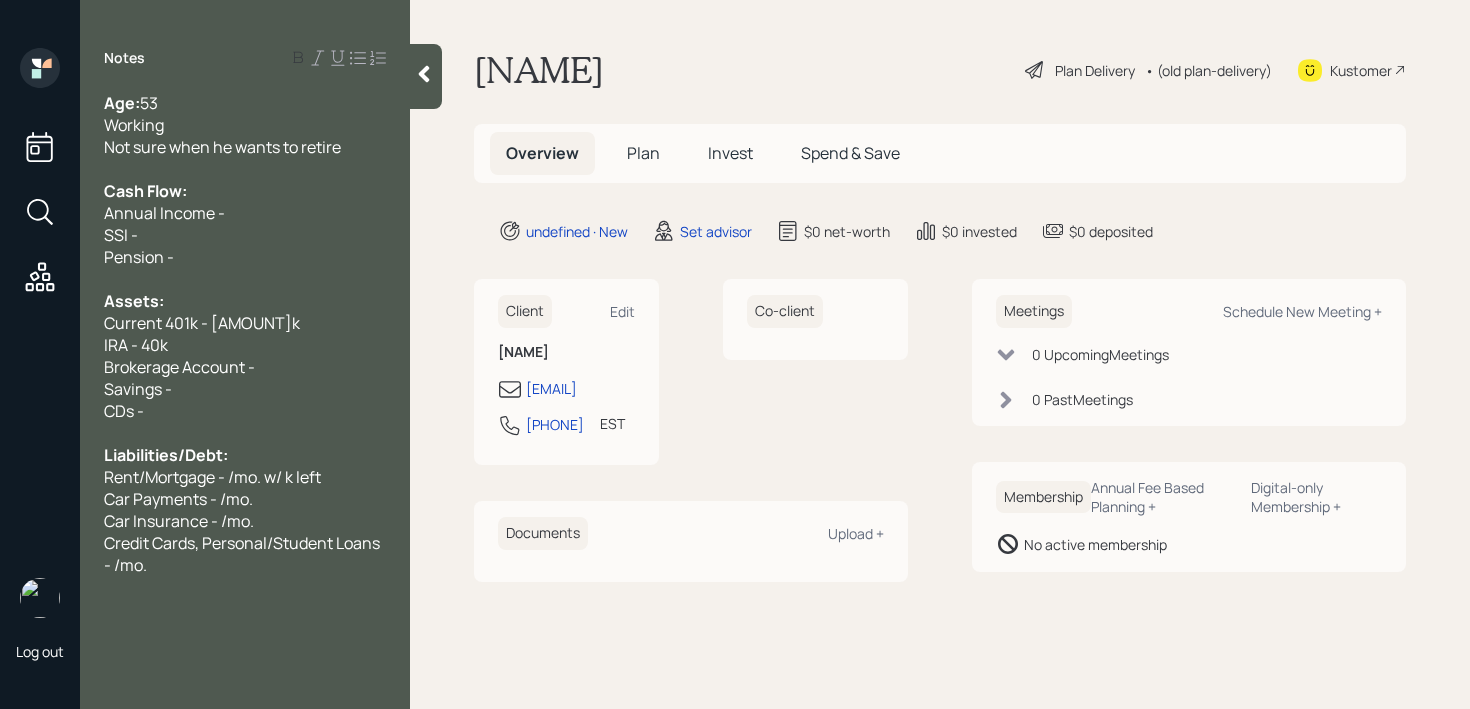 click on "Not sure when he wants to retire" at bounding box center [245, 147] 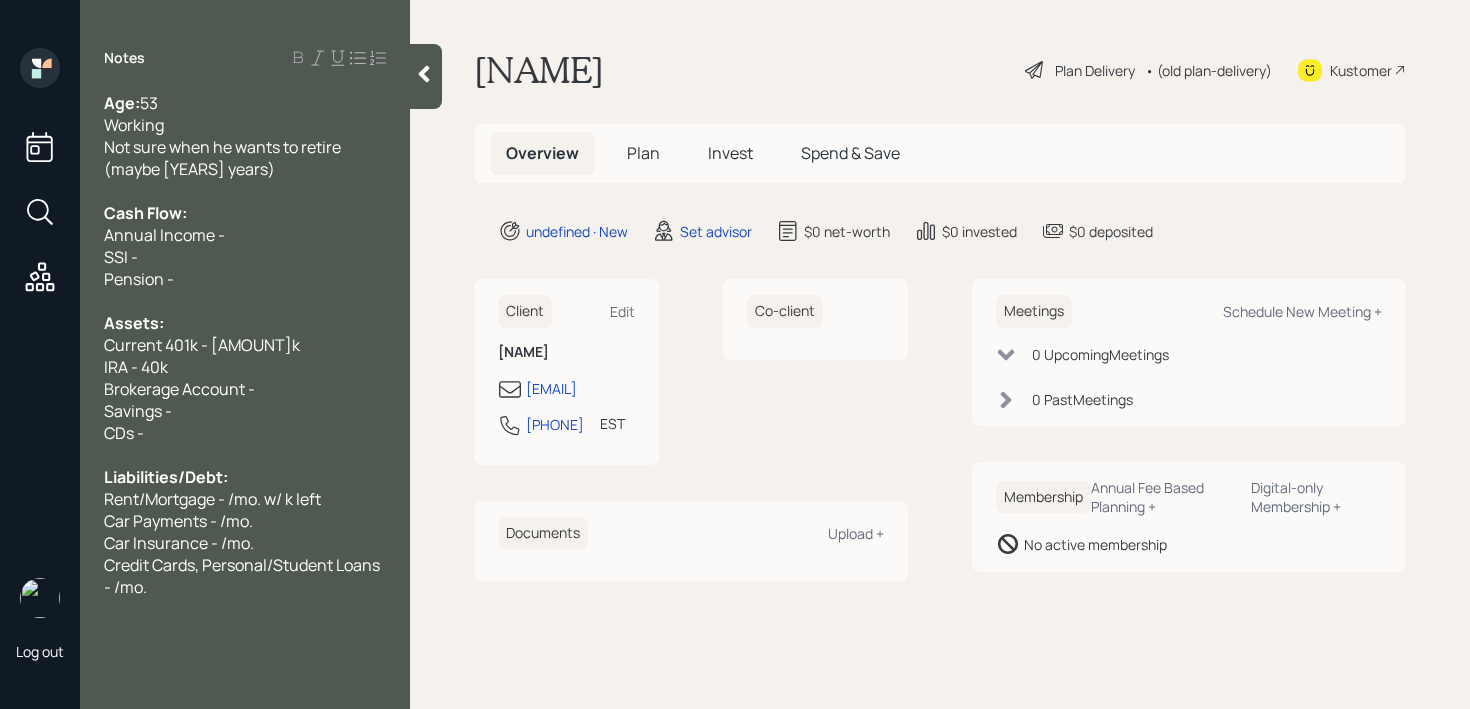 click on "SSI -" at bounding box center (245, 257) 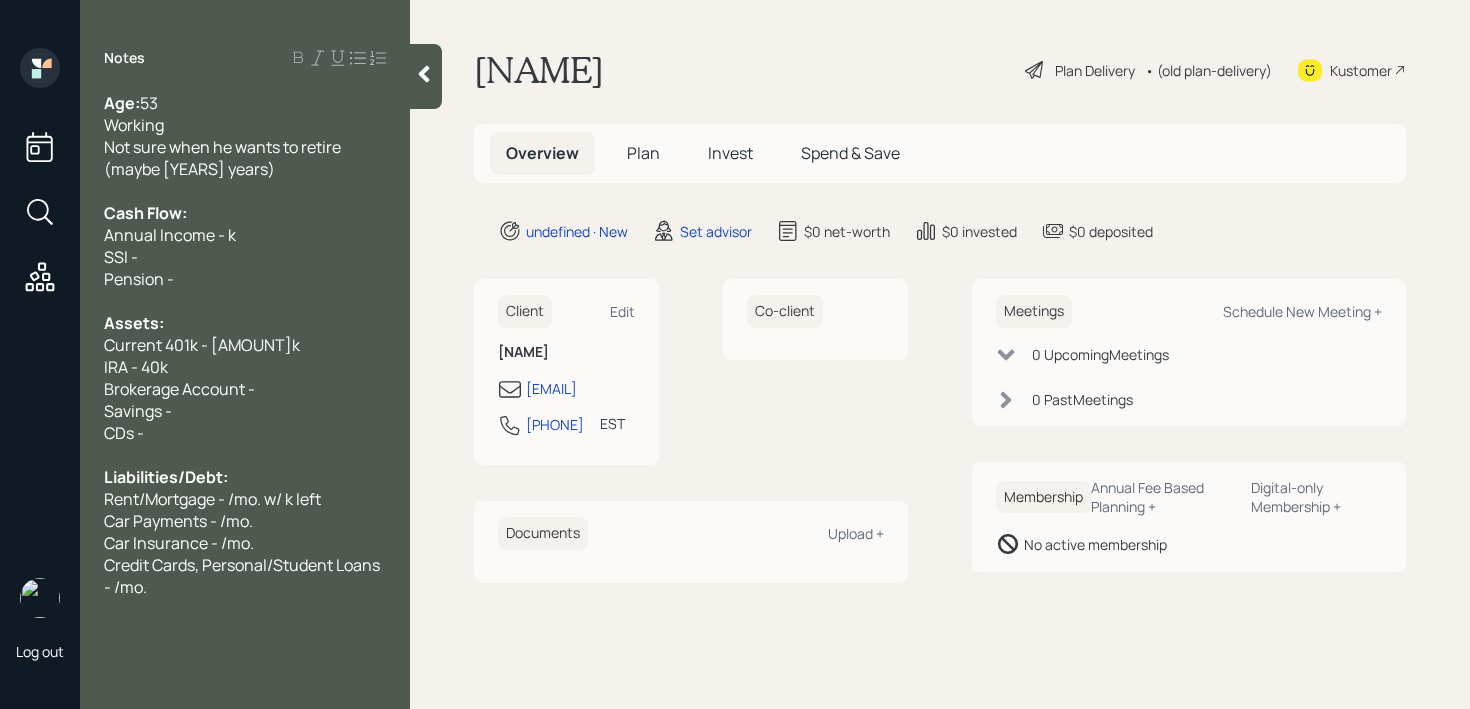 click on "Annual Income - k" at bounding box center [170, 235] 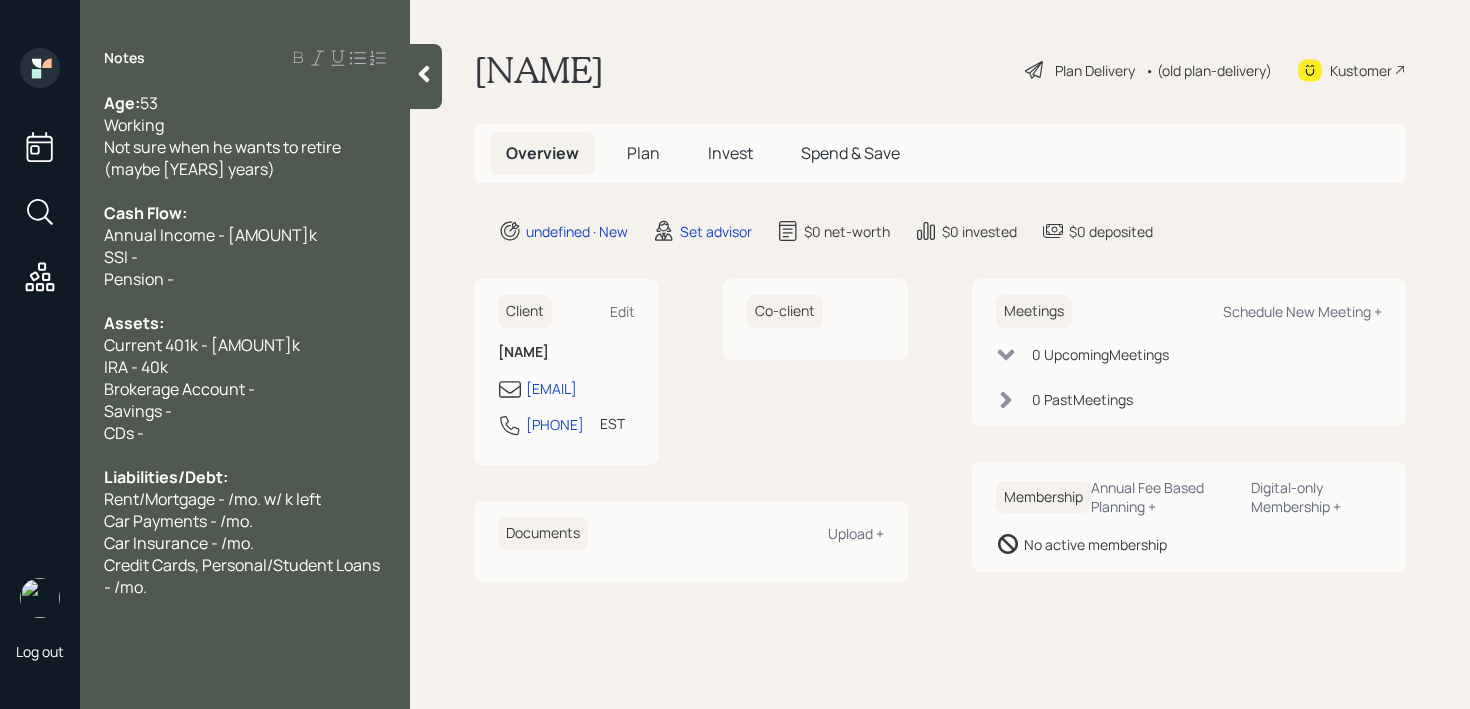 click on "Pension -" at bounding box center [245, 279] 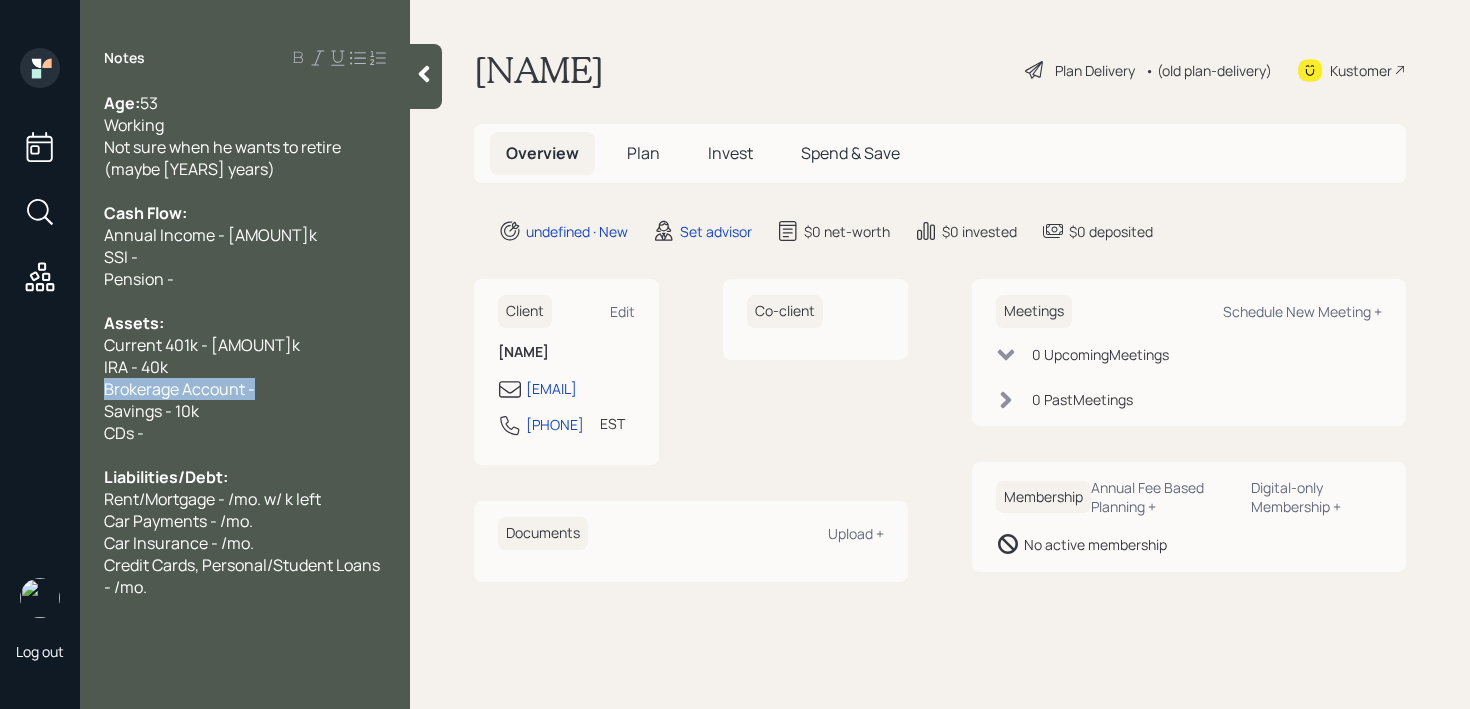 click on "Log out Notes Age:  [AGE] Working Not sure when he wants to retire (maybe [YEARS]-[YEARS] years) Cash Flow: Annual Income - 79.9k SSI - Pension - Assets: Current 401k - 62k IRA - 40k Brokerage Account - Savings - 10k CDs - Liabilities/Debt: Rent/Mortgage - /mo. w/ k left Car Payments - /mo. Car Insurance - /mo. Credit Cards, Personal/Student Loans - /mo. [NAME] Plan Delivery • (old plan-delivery) Kustomer Overview Plan Invest Spend & Save undefined ·
New Set advisor $0 net-worth $0 invested $0 deposited Client Edit [NAME] [EMAIL] [PHONE] EST Currently [TIME] Co-client Documents Upload + Meetings Schedule New Meeting + 0   Upcoming  Meeting s 0   Past  Meeting s Membership Annual Fee Based Planning + Digital-only Membership + No active membership" at bounding box center (735, 354) 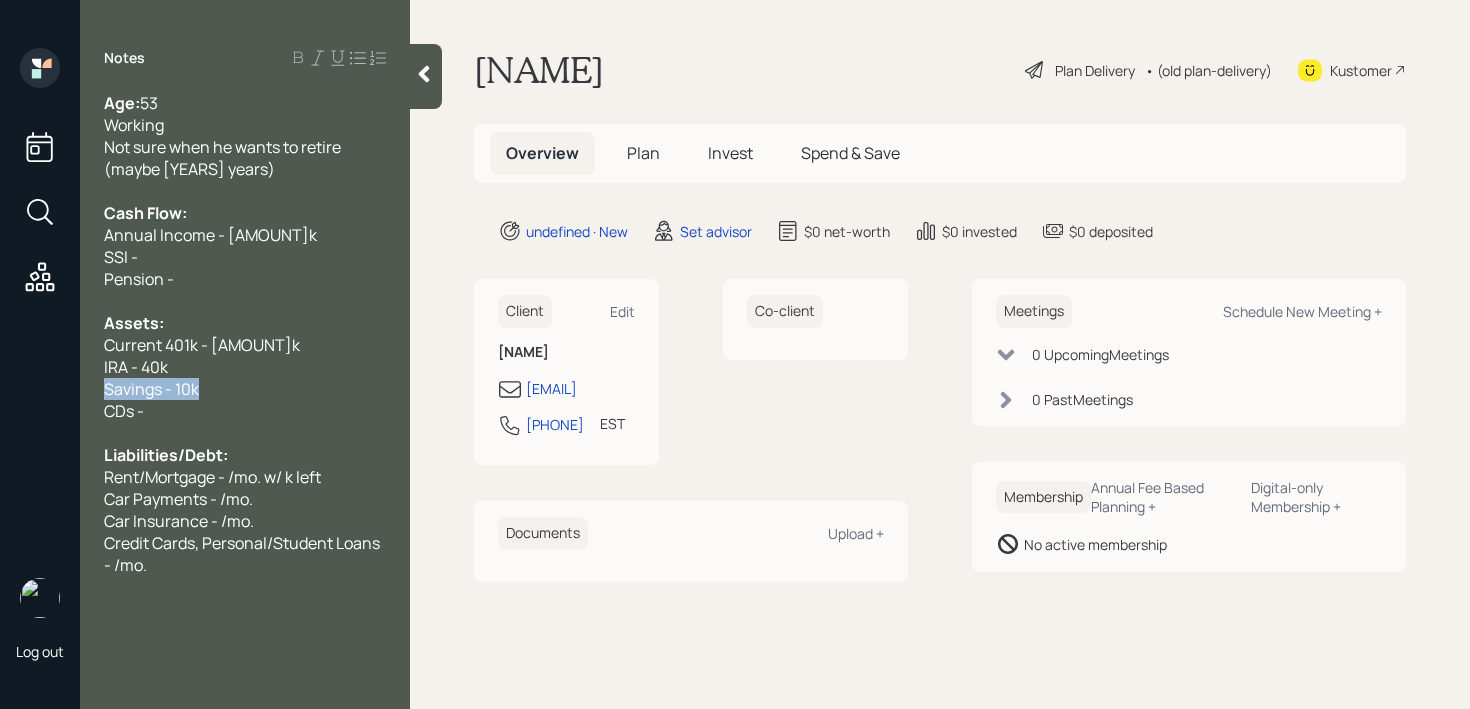 drag, startPoint x: 210, startPoint y: 397, endPoint x: 0, endPoint y: 392, distance: 210.05951 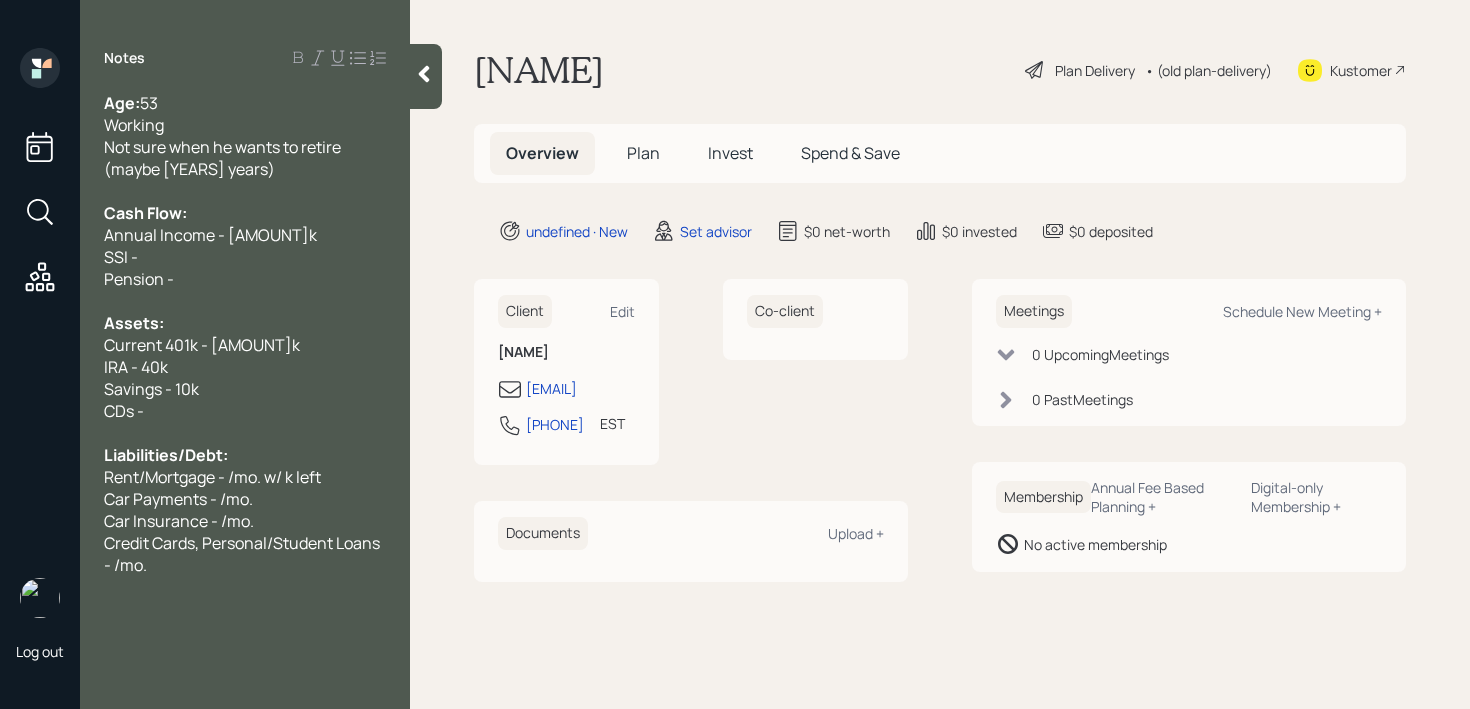 click on "CDs -" at bounding box center (245, 411) 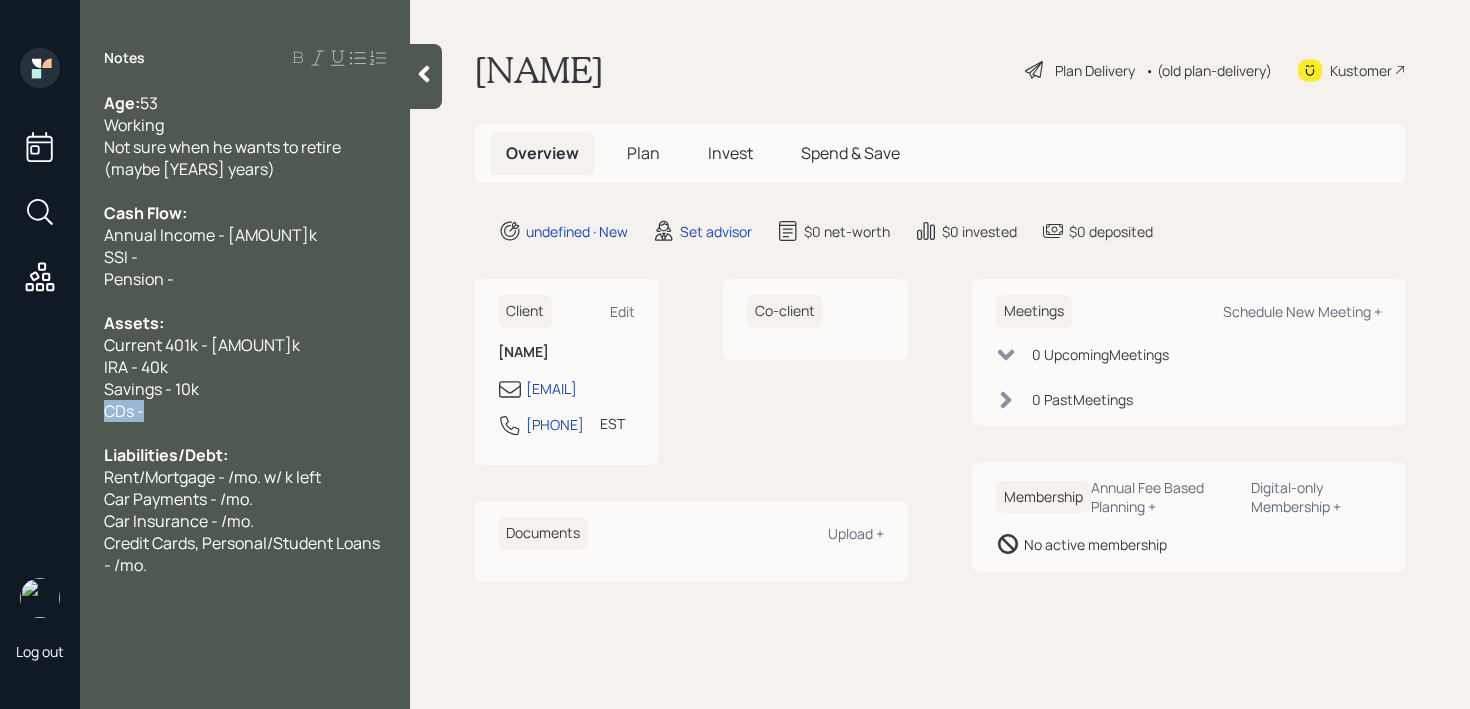 drag, startPoint x: 224, startPoint y: 408, endPoint x: 0, endPoint y: 408, distance: 224 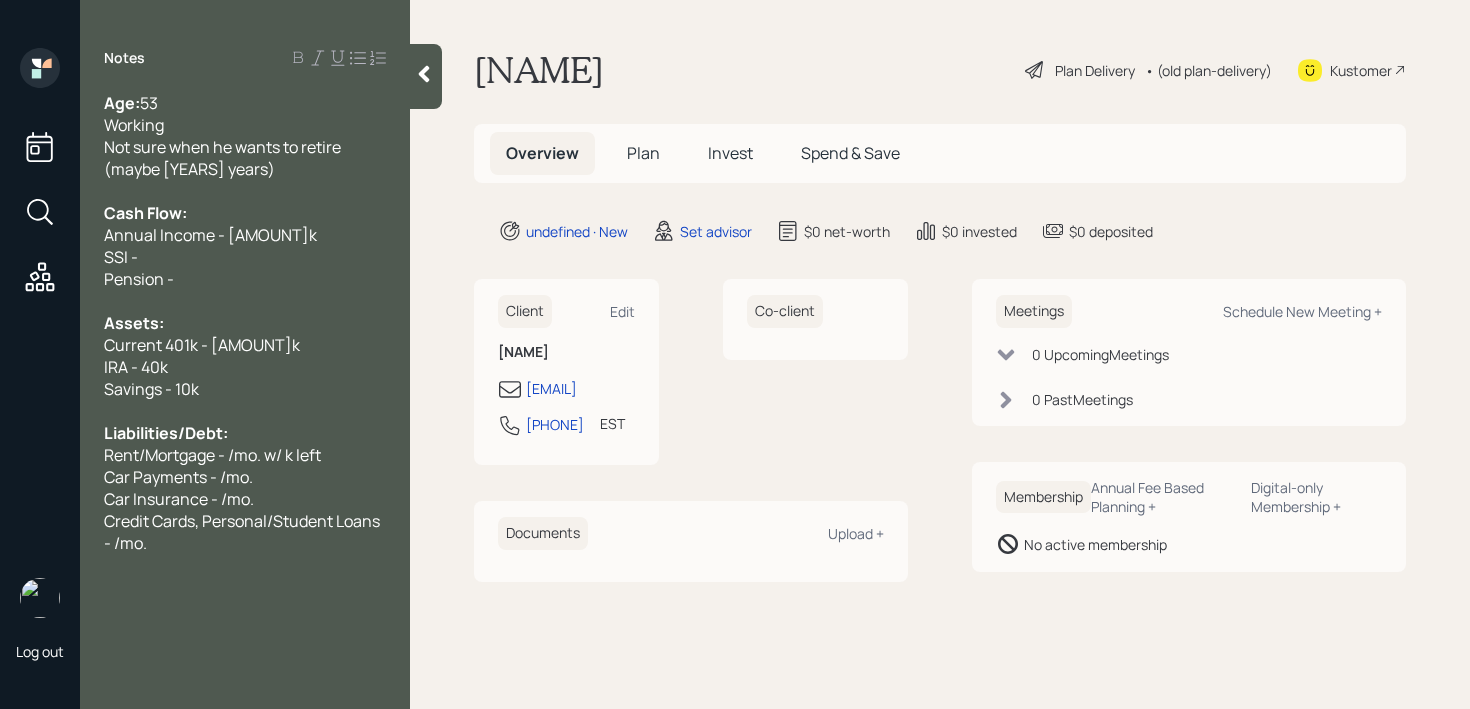 click on "Rent/Mortgage - /mo. w/ k left" at bounding box center (212, 455) 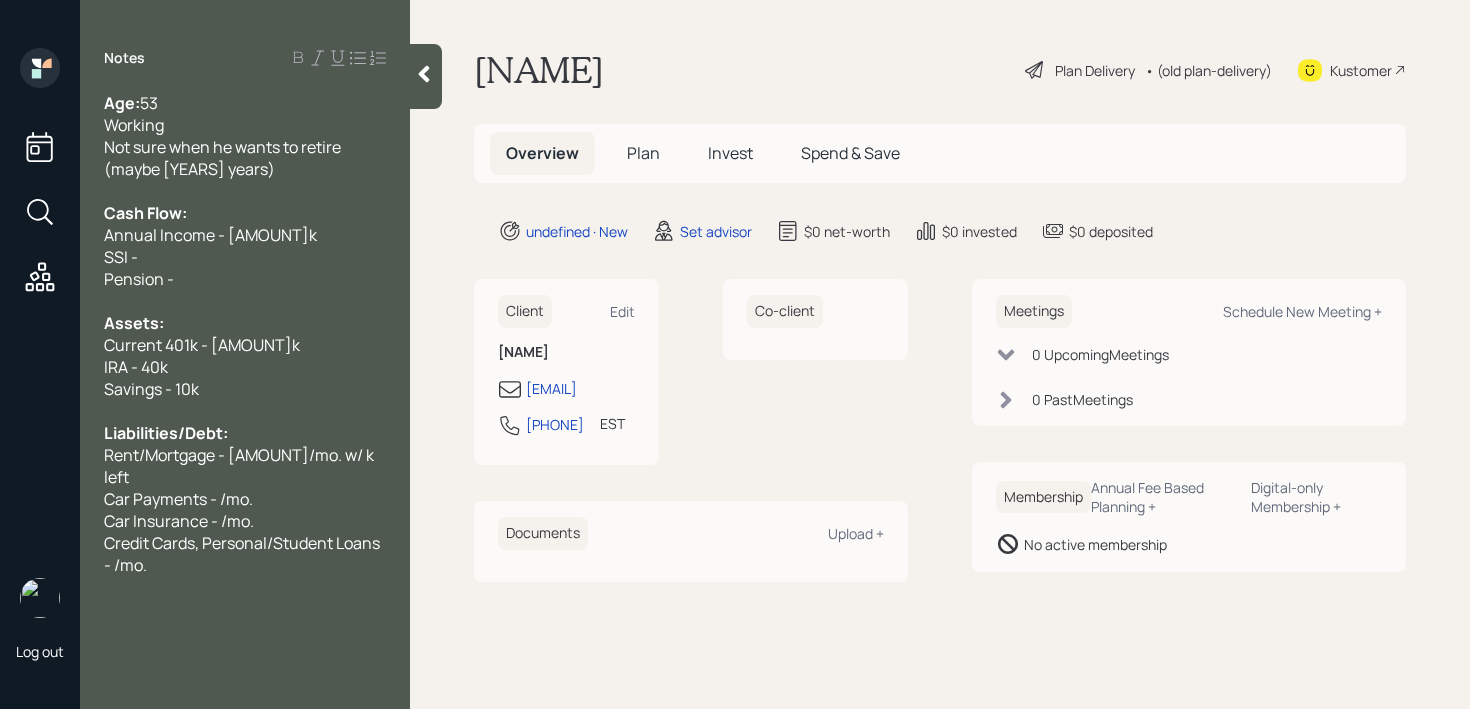 click on "Rent/Mortgage - [AMOUNT]/mo. w/ k left" at bounding box center [240, 466] 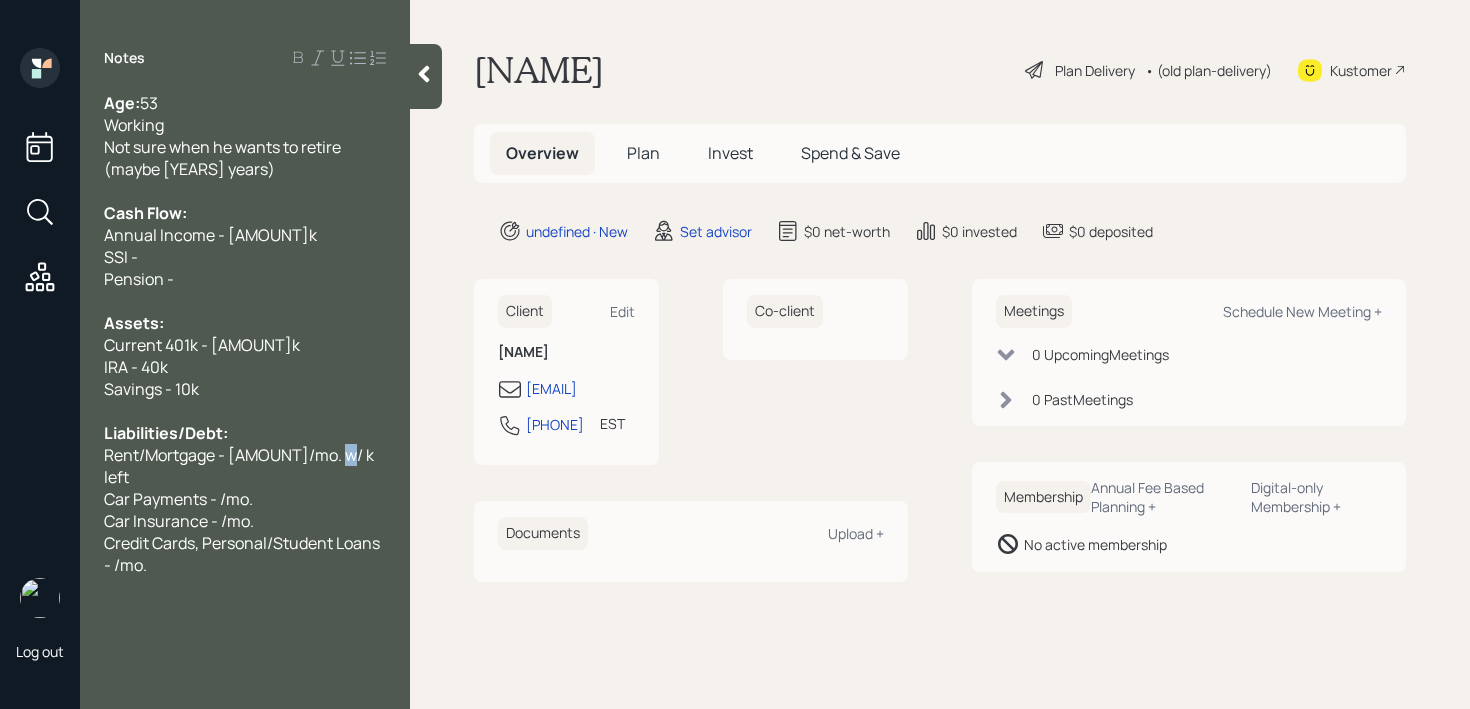 click on "Rent/Mortgage - [AMOUNT]/mo. w/ k left" at bounding box center [240, 466] 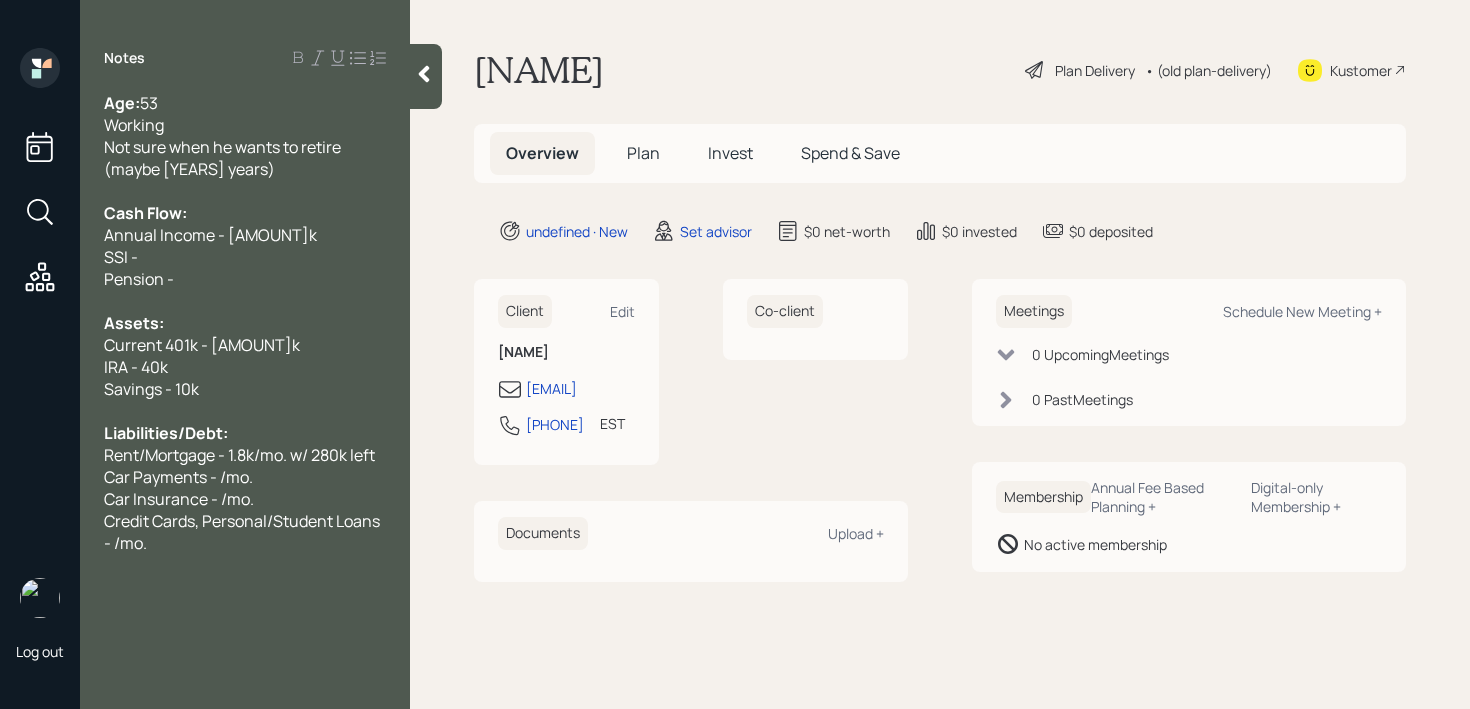 click on "Car Insurance - /mo." at bounding box center [245, 499] 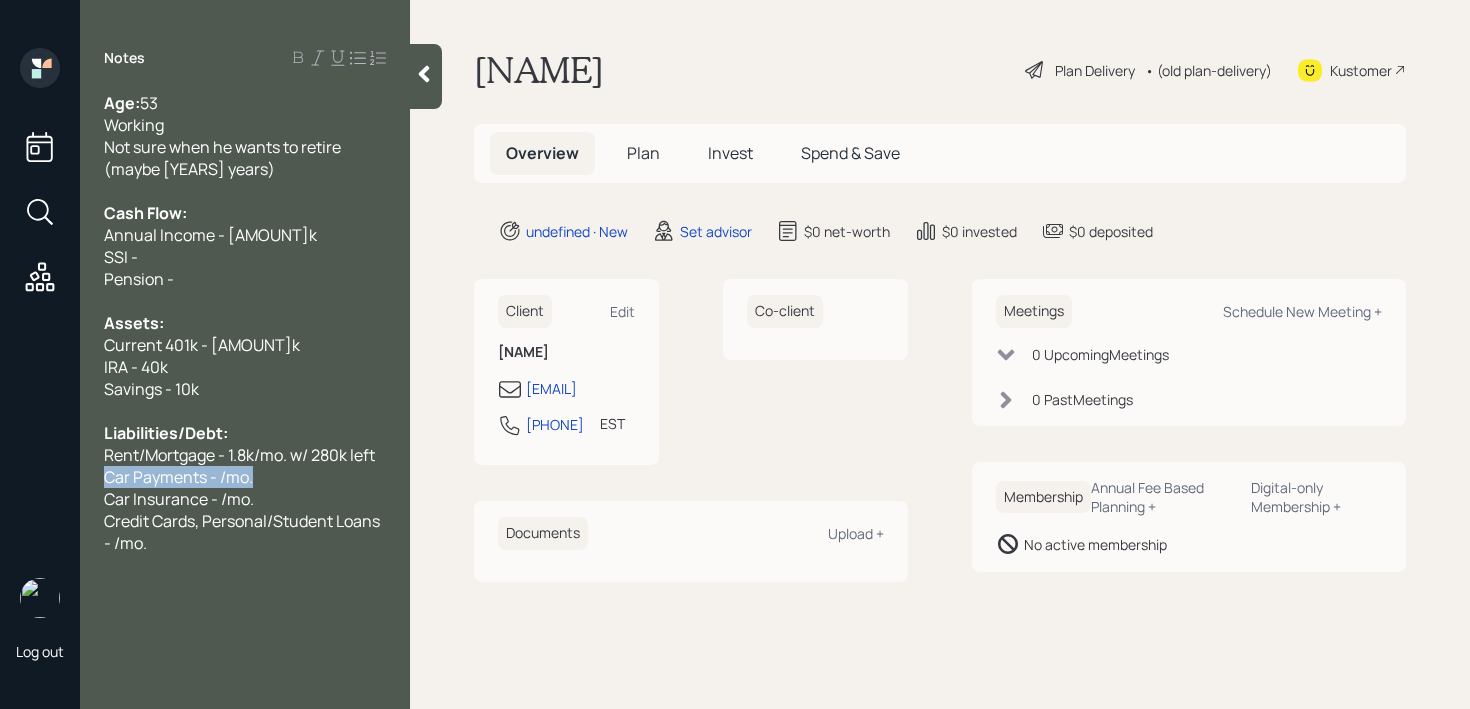 drag, startPoint x: 288, startPoint y: 483, endPoint x: 0, endPoint y: 483, distance: 288 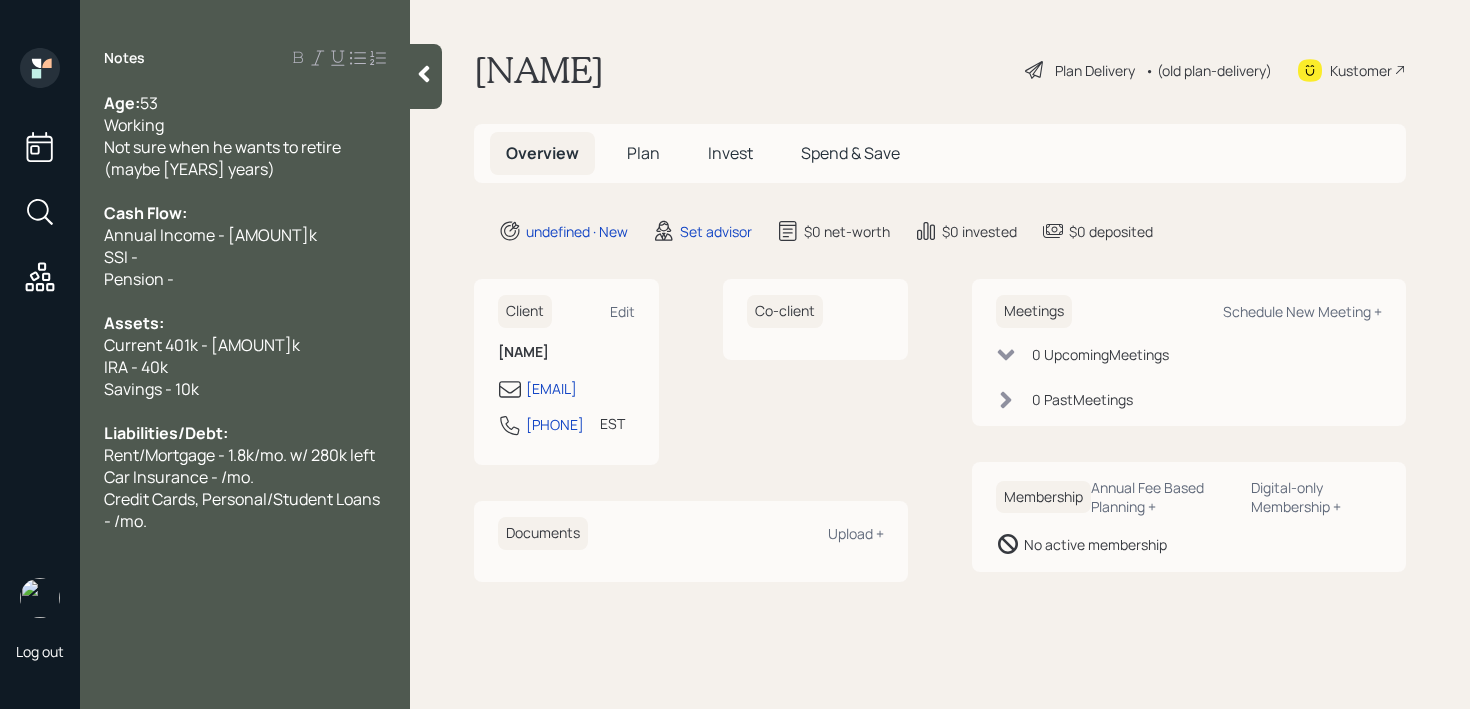 click on "Car Insurance - /mo." at bounding box center (179, 477) 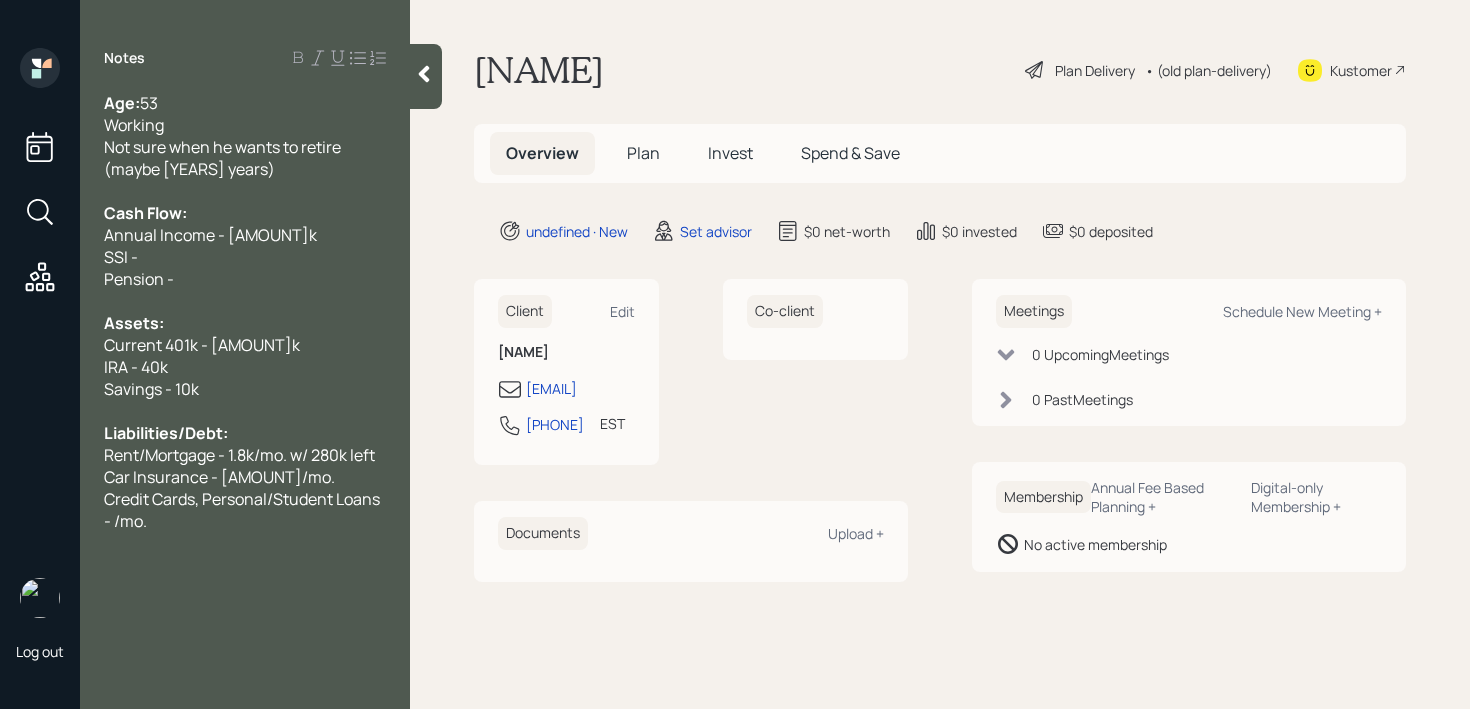 click on "Credit Cards, Personal/Student Loans - /mo." at bounding box center [245, 510] 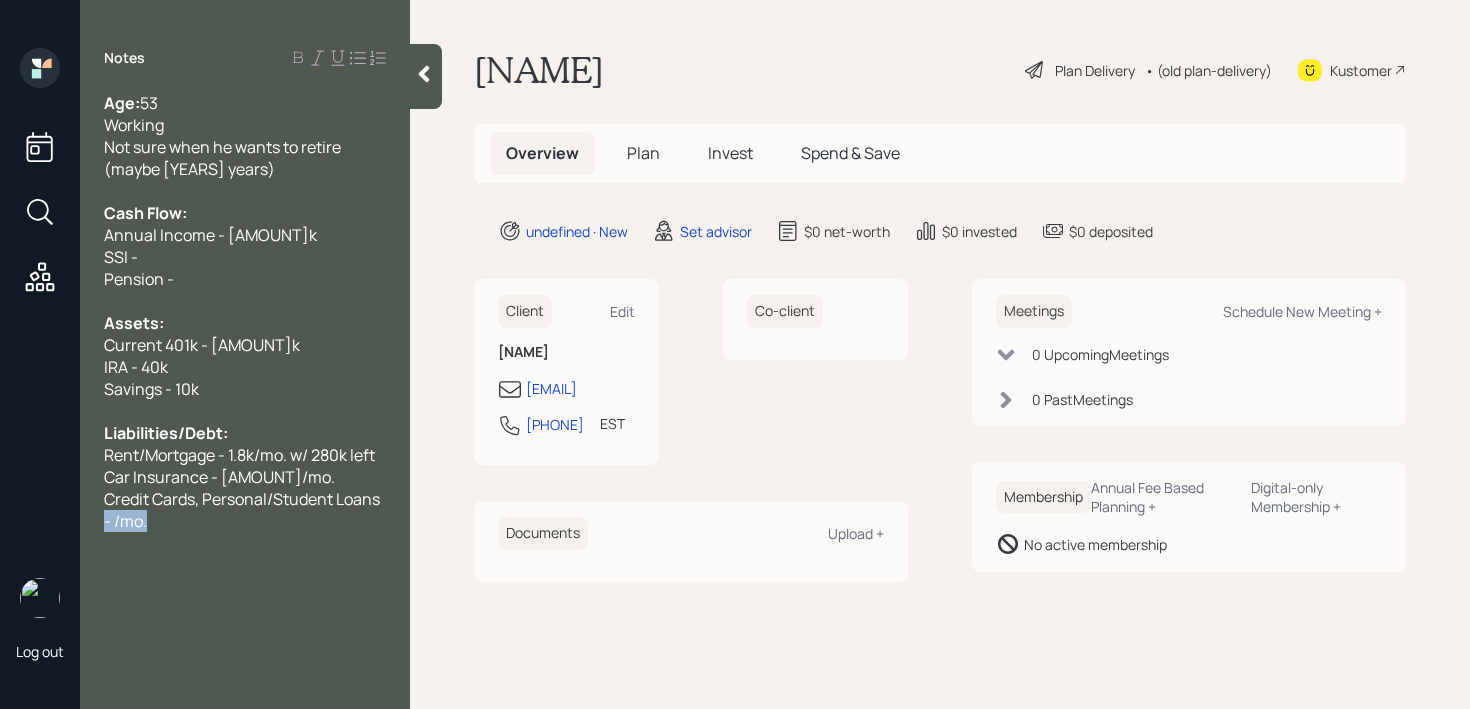 drag, startPoint x: 203, startPoint y: 531, endPoint x: 0, endPoint y: 510, distance: 204.08331 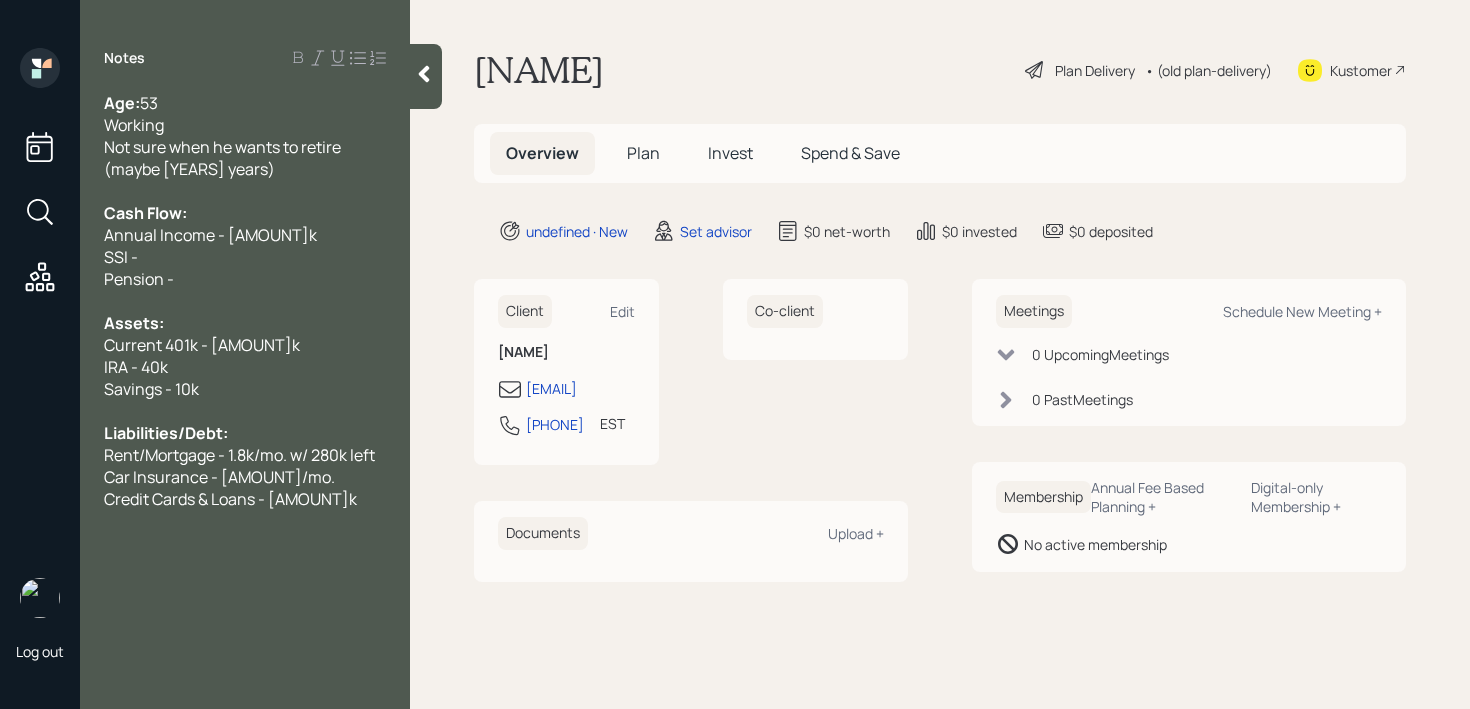 click on "Notes Age: [AGE] Working Not sure when he wants to retire (maybe 10-15 years) Cash Flow: Annual Income - 79.9k SSI - Pension - Assets: Current 401k - 62k IRA - 40k Savings - 10k Liabilities/Debt: Rent/Mortgage - 1.8k/mo. w/ 280k left Car Insurance - 300/mo. Credit Cards & Loans - 10k" at bounding box center [245, 366] 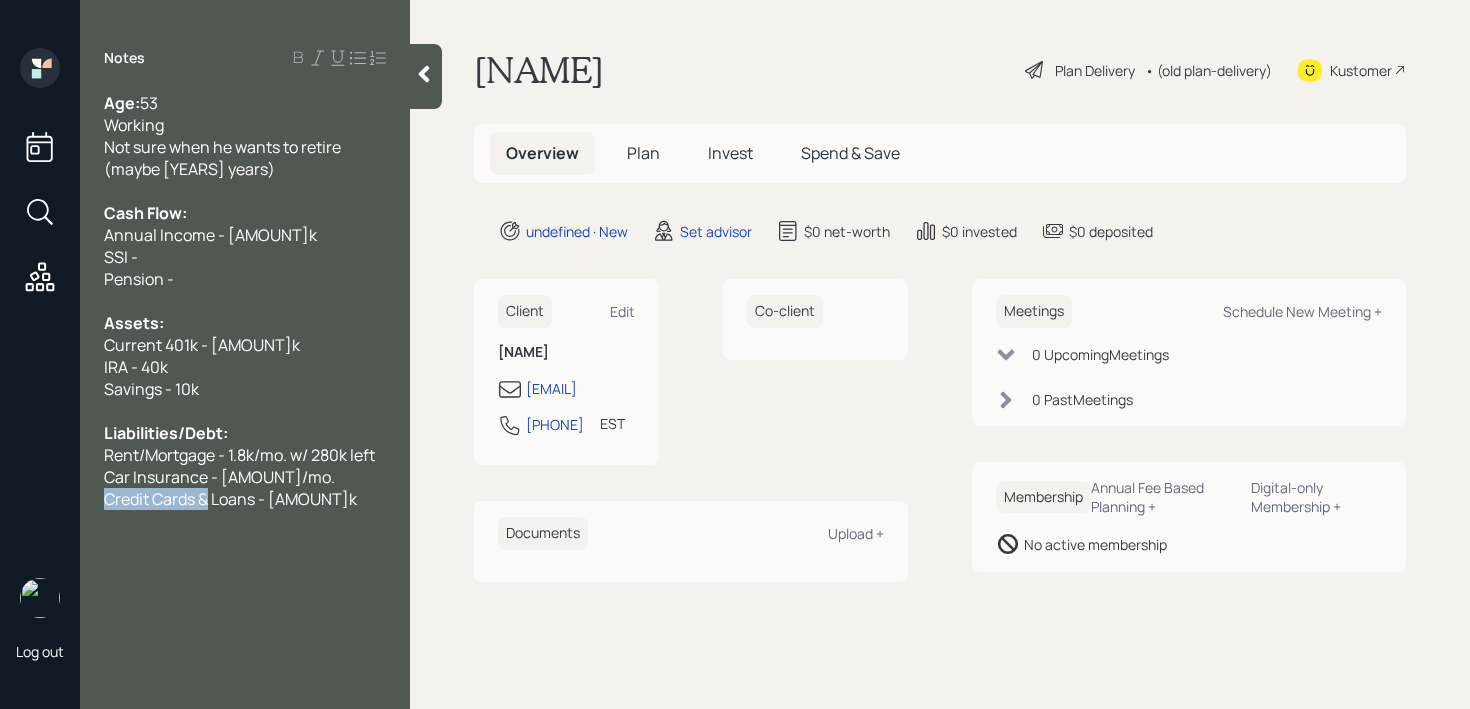drag, startPoint x: 212, startPoint y: 495, endPoint x: 0, endPoint y: 495, distance: 212 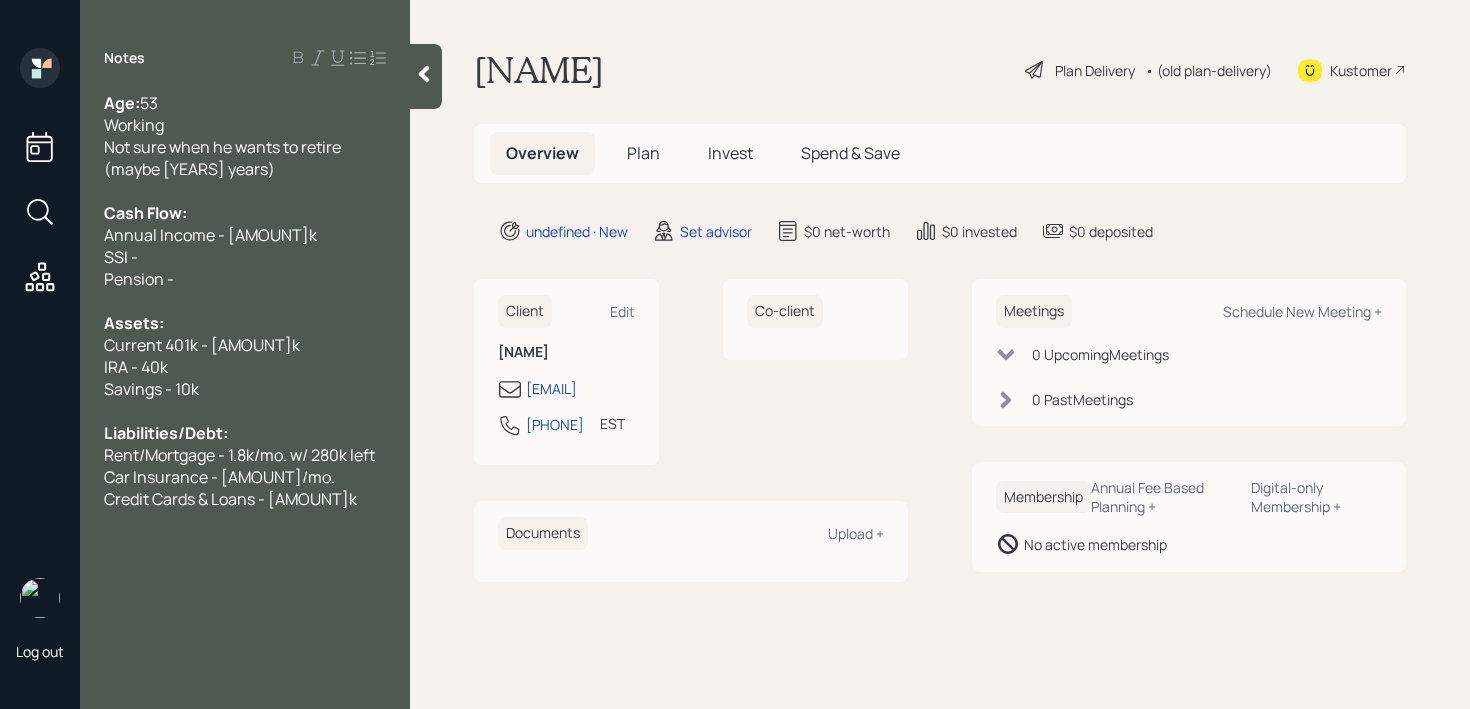click on "Credit Cards & Loans - [AMOUNT]k" at bounding box center (245, 499) 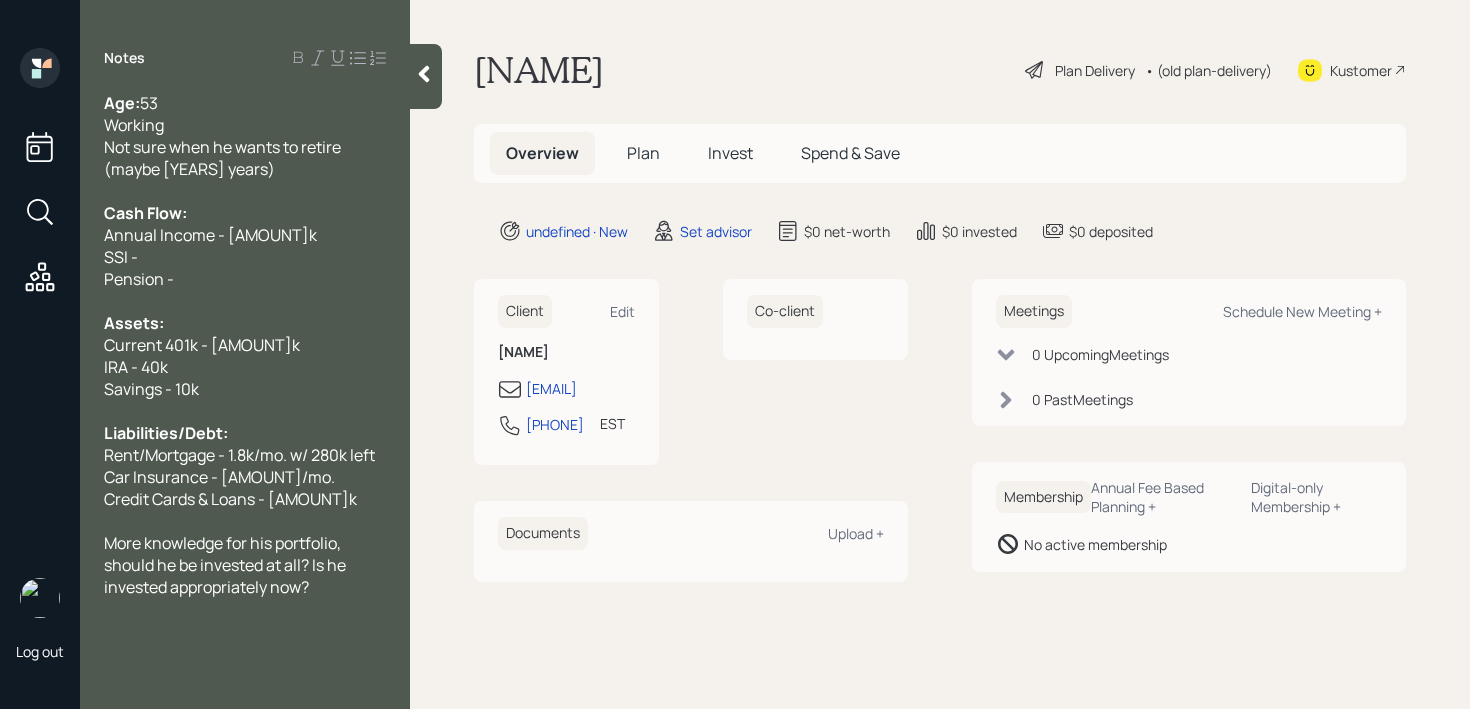 click at bounding box center (245, 191) 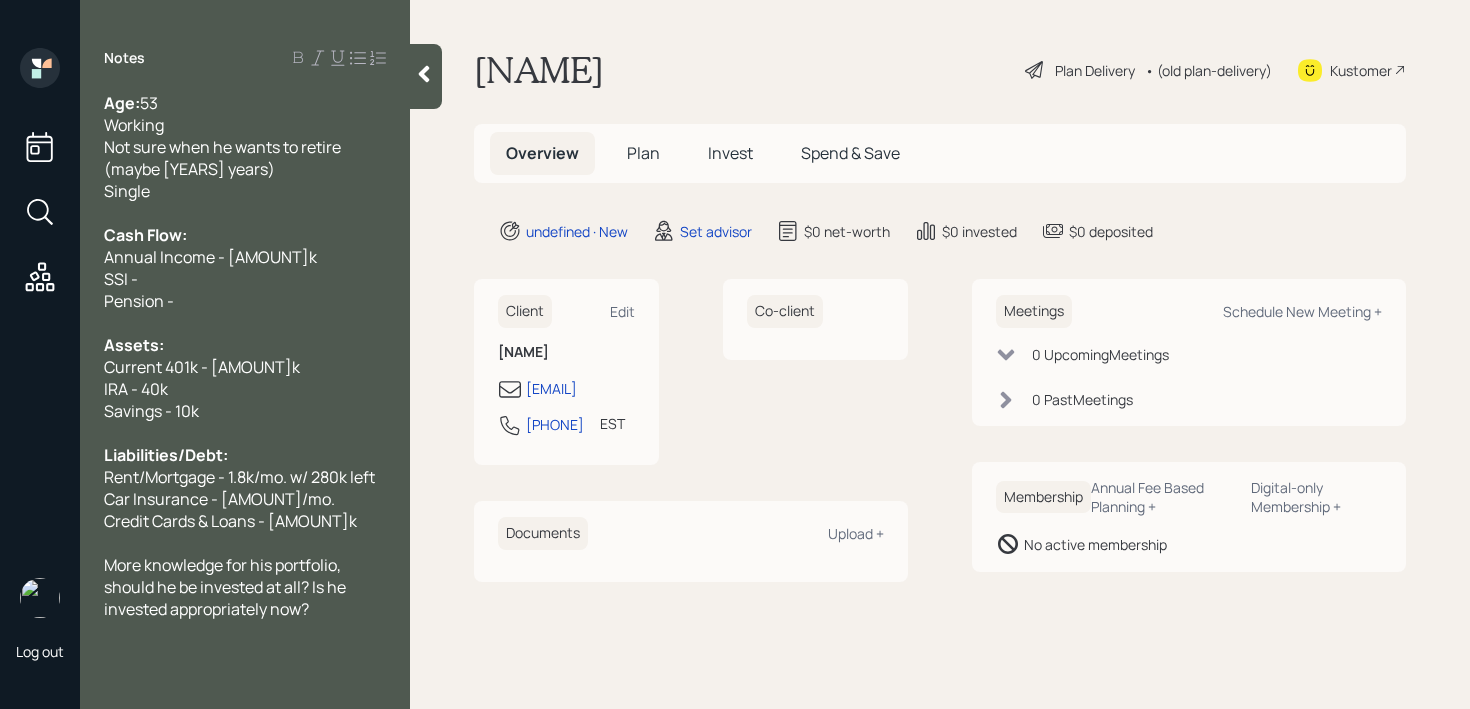 click on "Single" at bounding box center (245, 191) 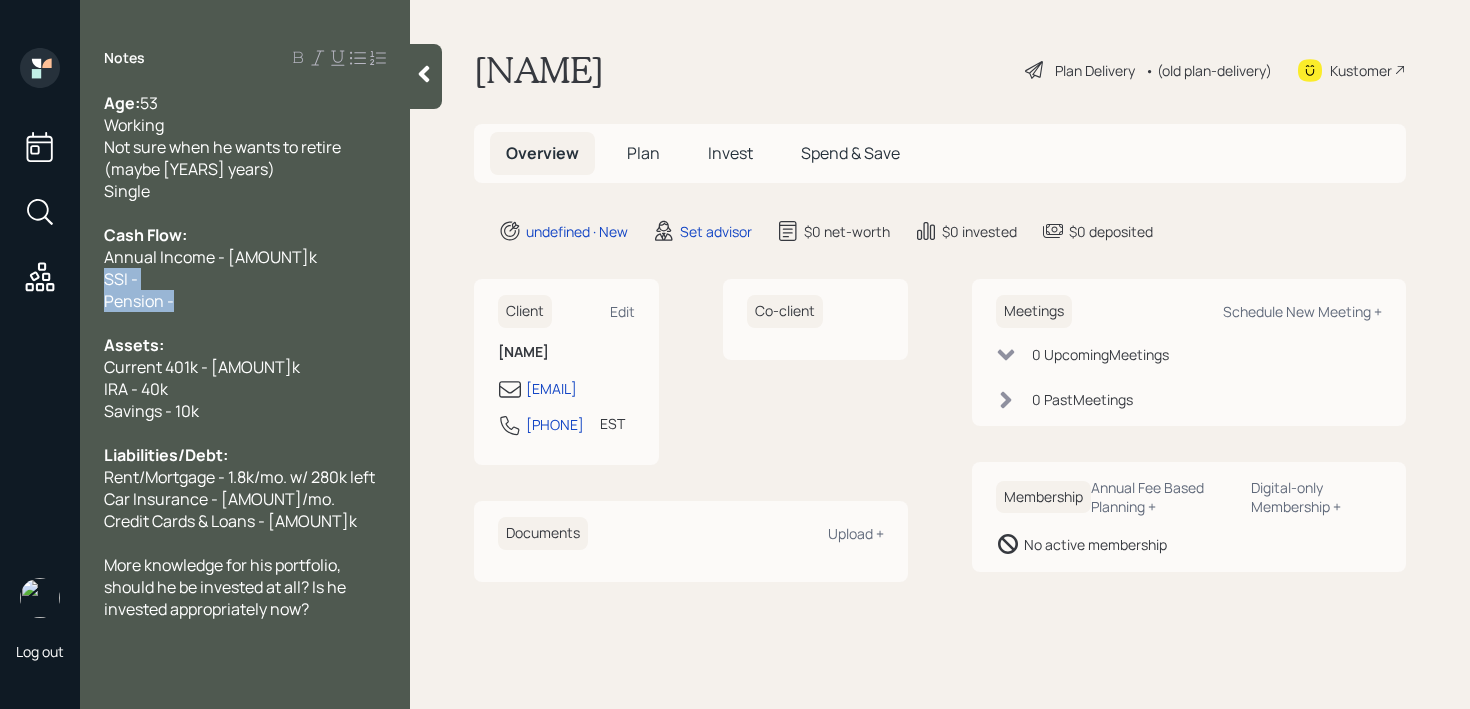 drag, startPoint x: 264, startPoint y: 302, endPoint x: 104, endPoint y: 278, distance: 161.79 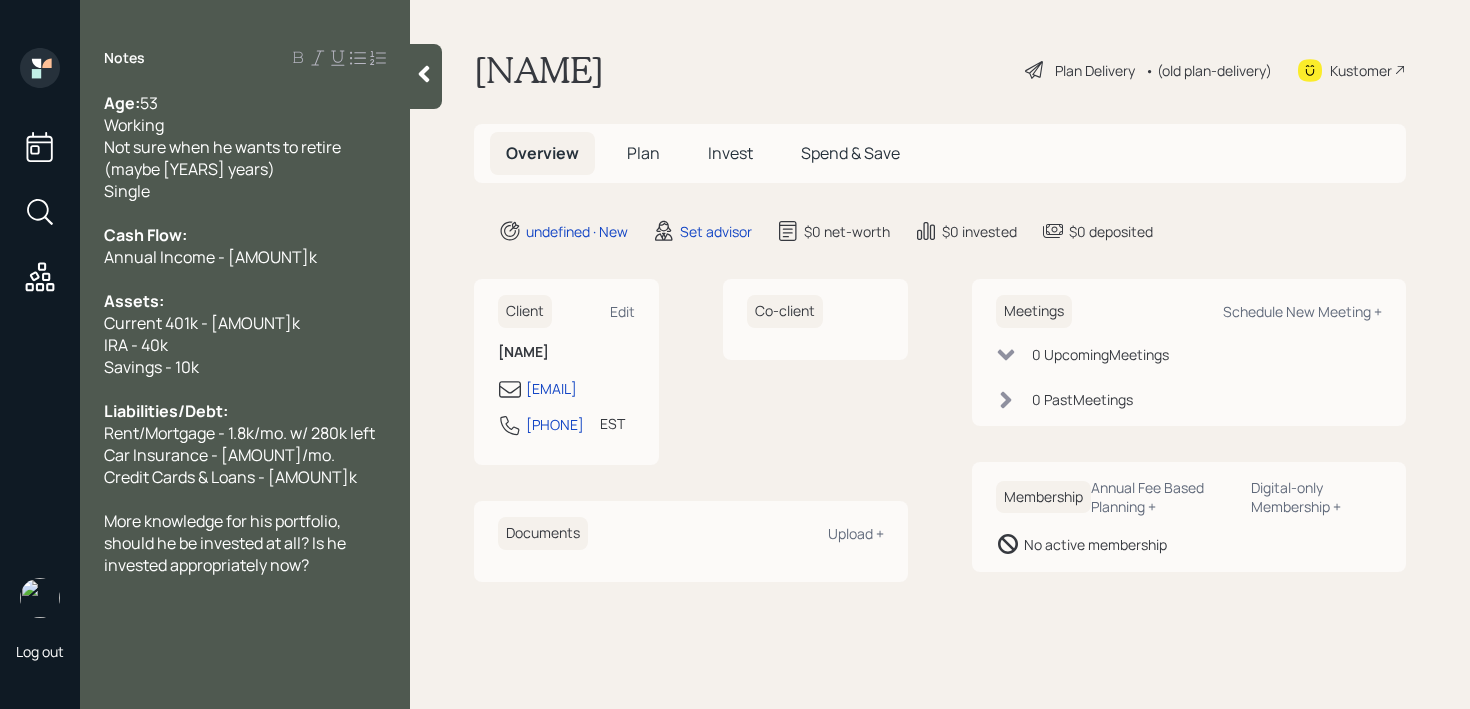 click 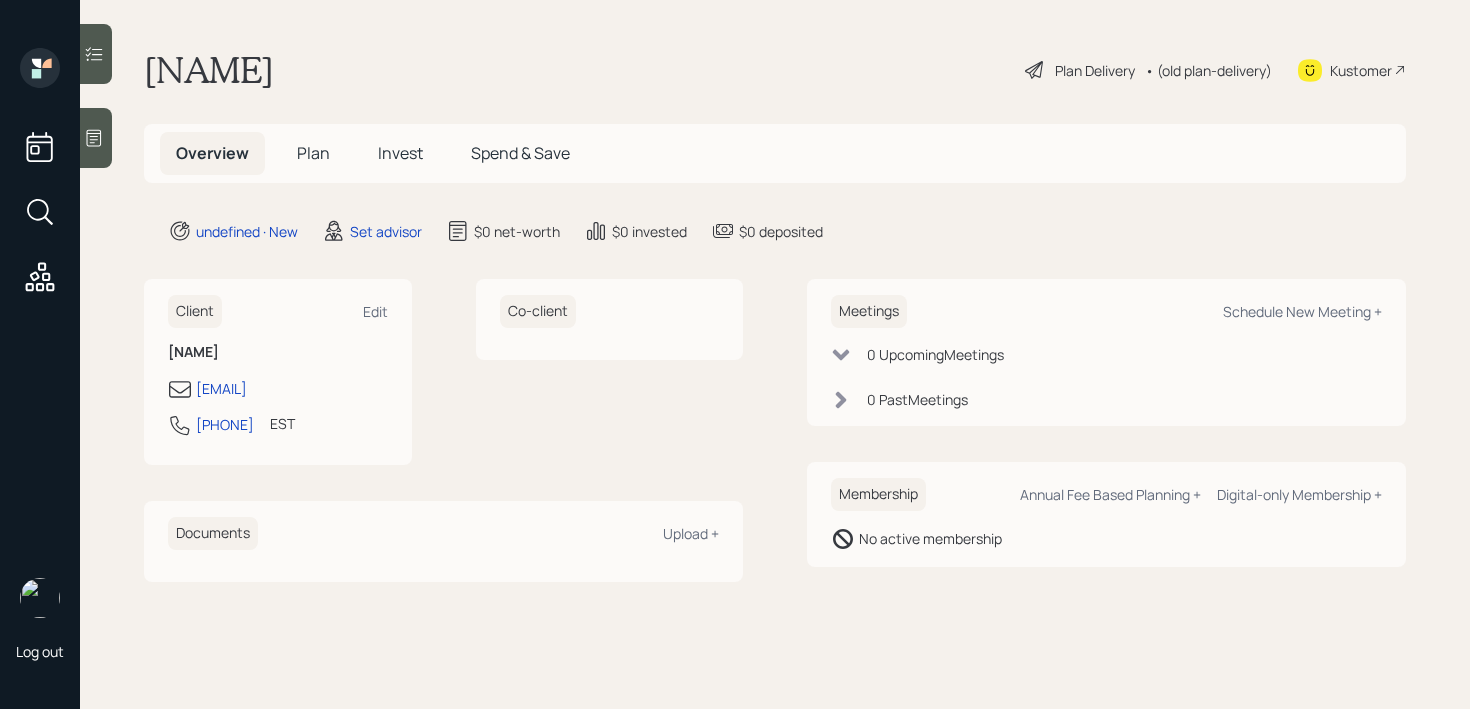 click on "Meetings Schedule New Meeting +" at bounding box center [1106, 311] 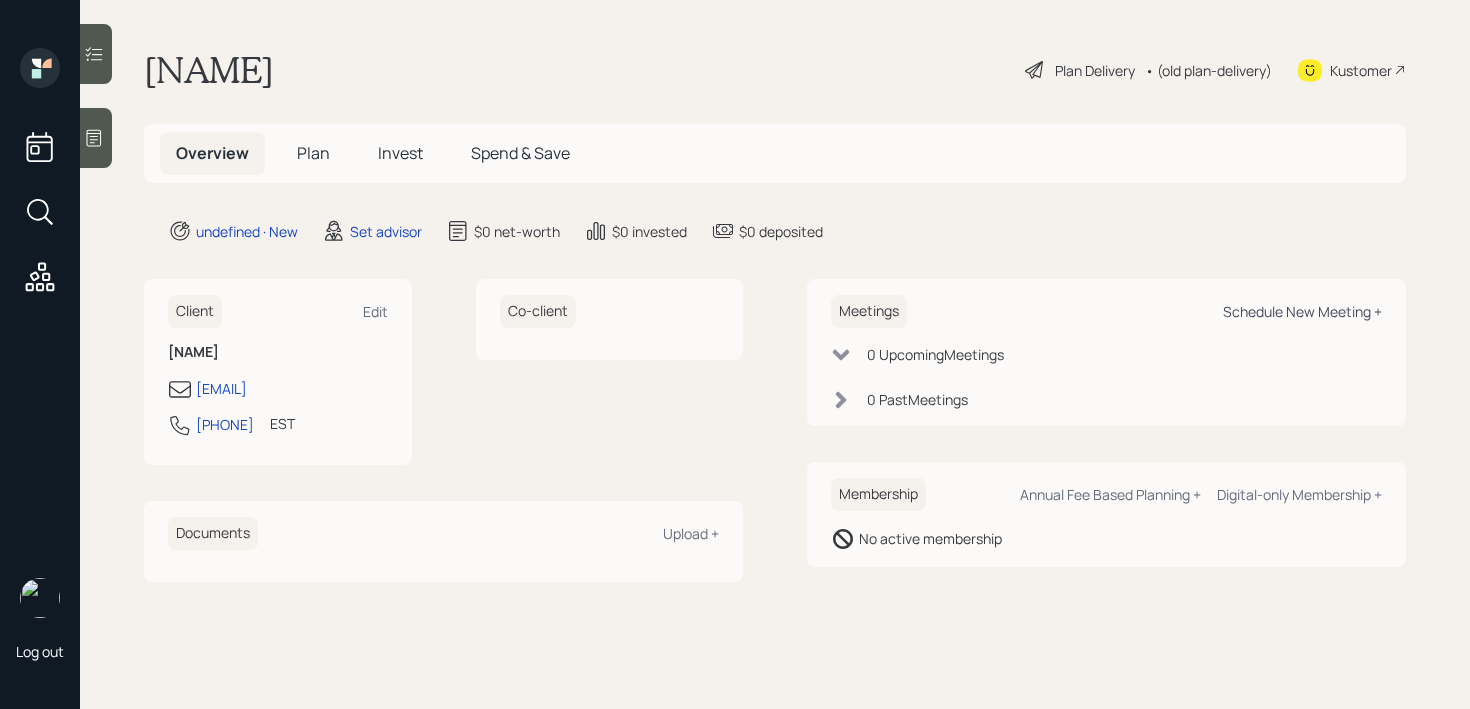 click on "Schedule New Meeting +" at bounding box center [1302, 311] 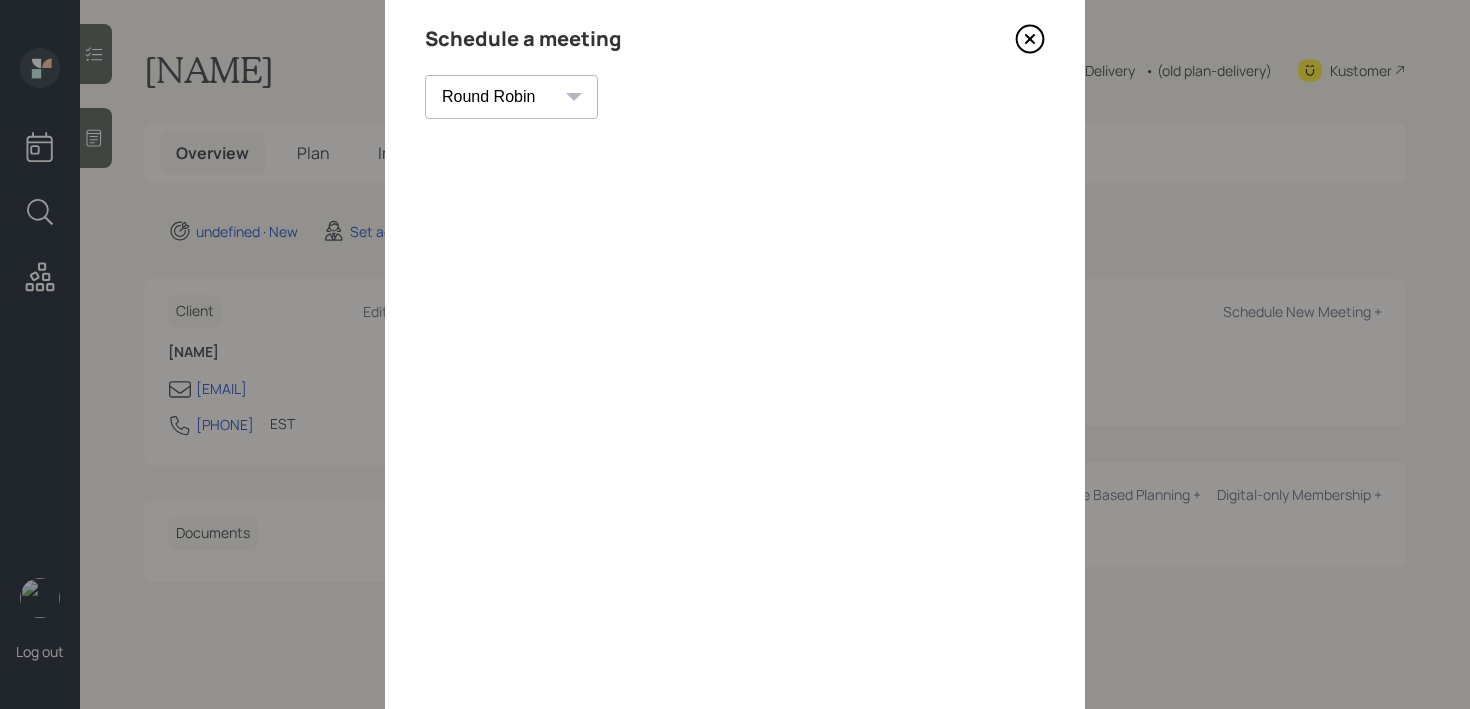 scroll, scrollTop: 39, scrollLeft: 0, axis: vertical 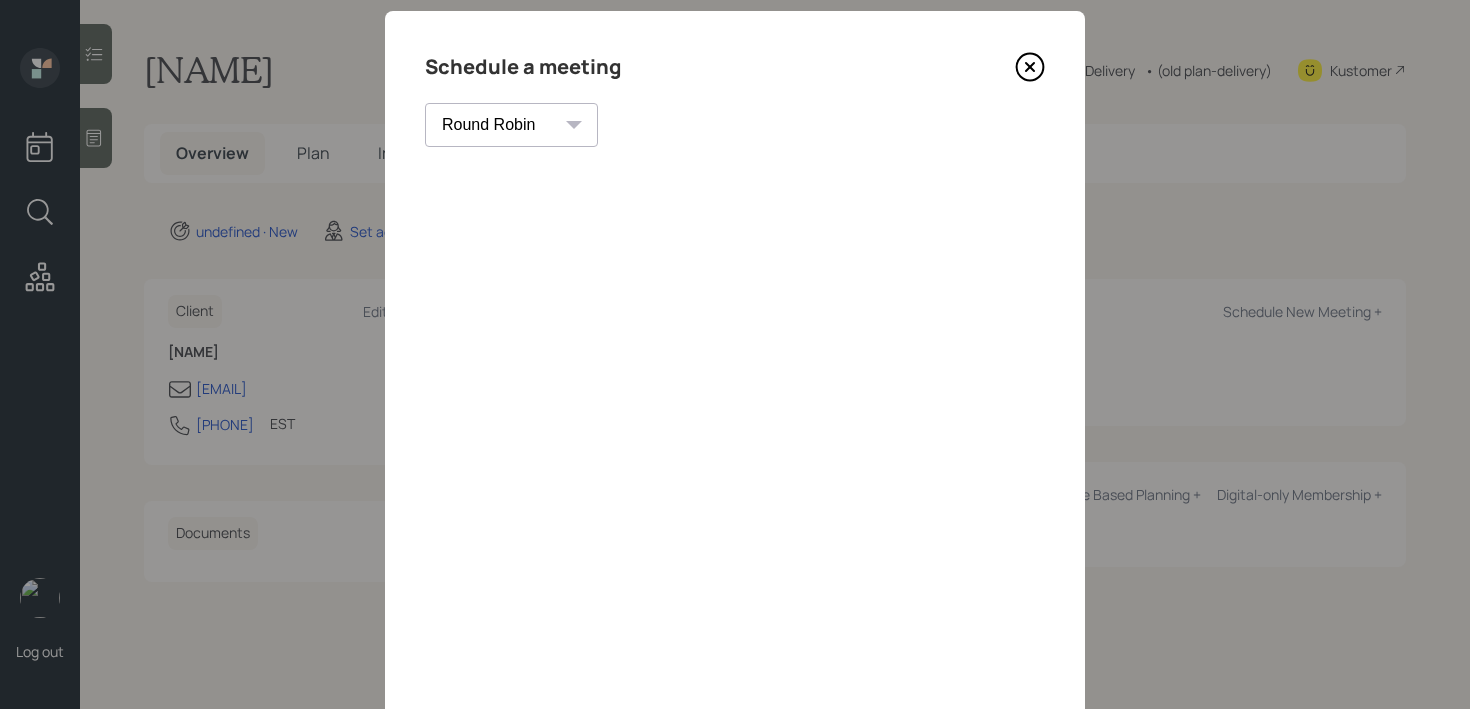 click 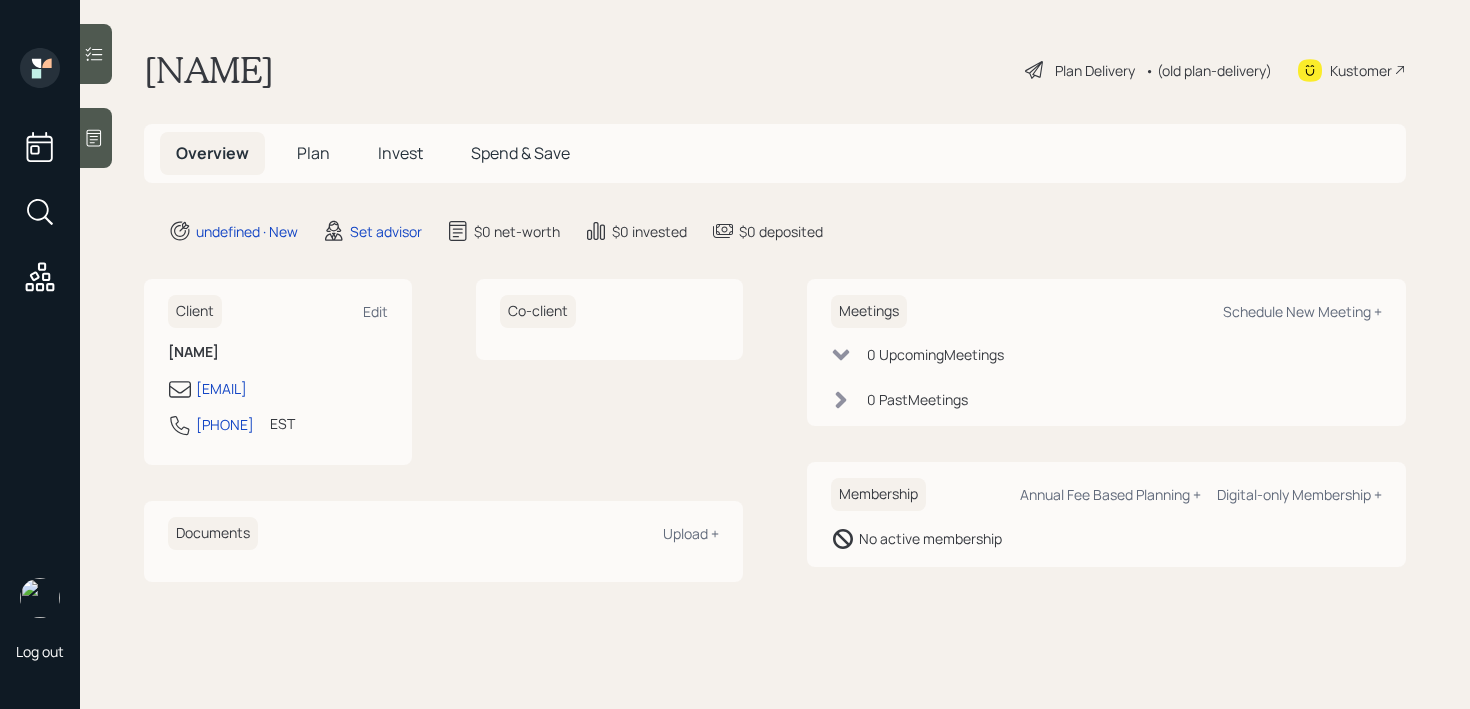 click at bounding box center [96, 138] 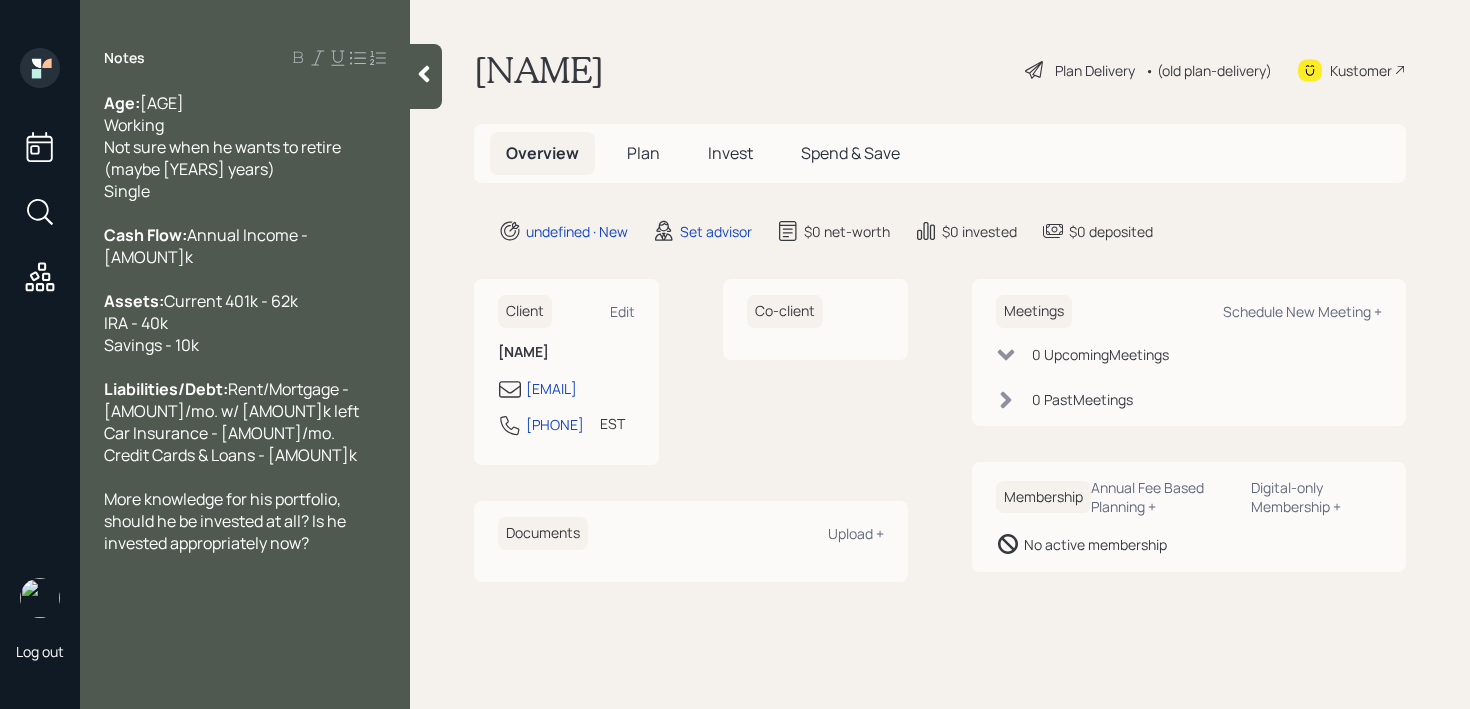 type 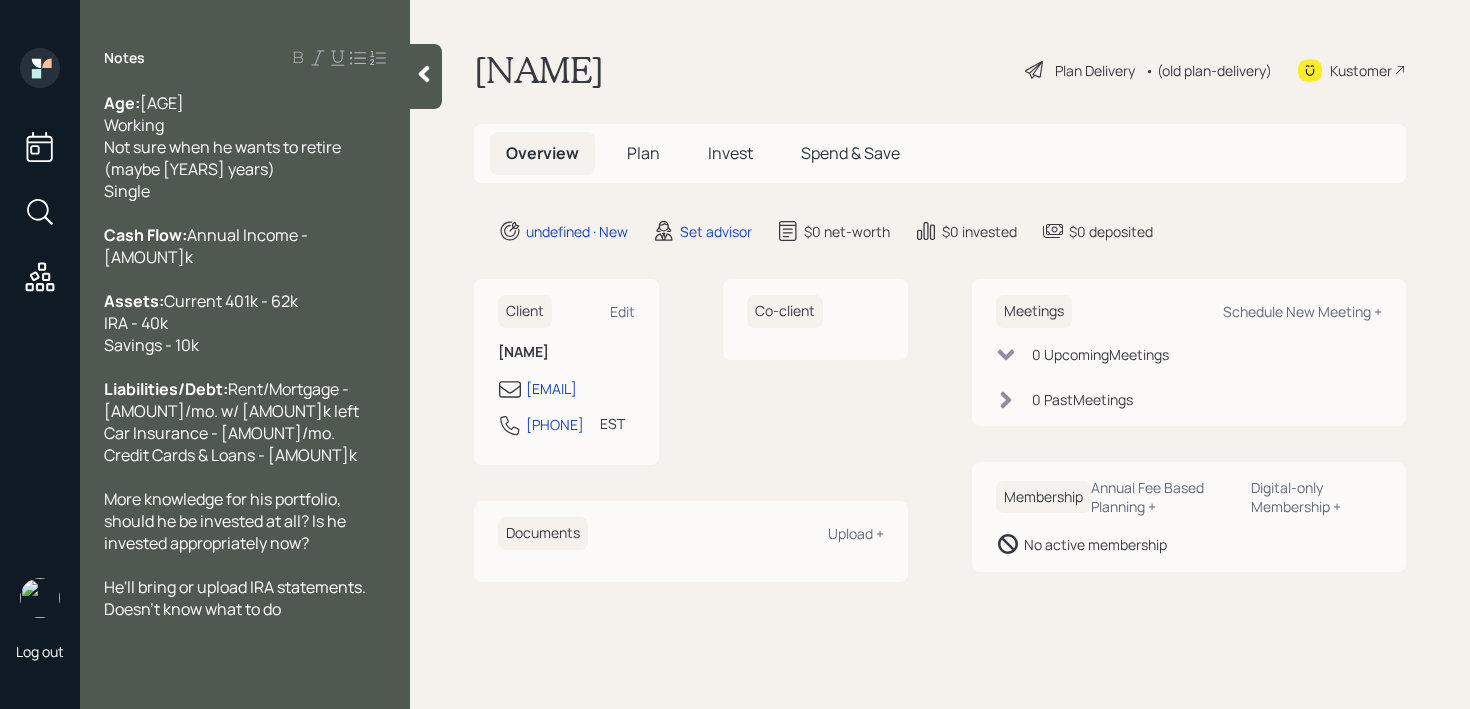 click on "Current 401k - 62k
IRA - 40k
Savings - 10k" at bounding box center (201, 323) 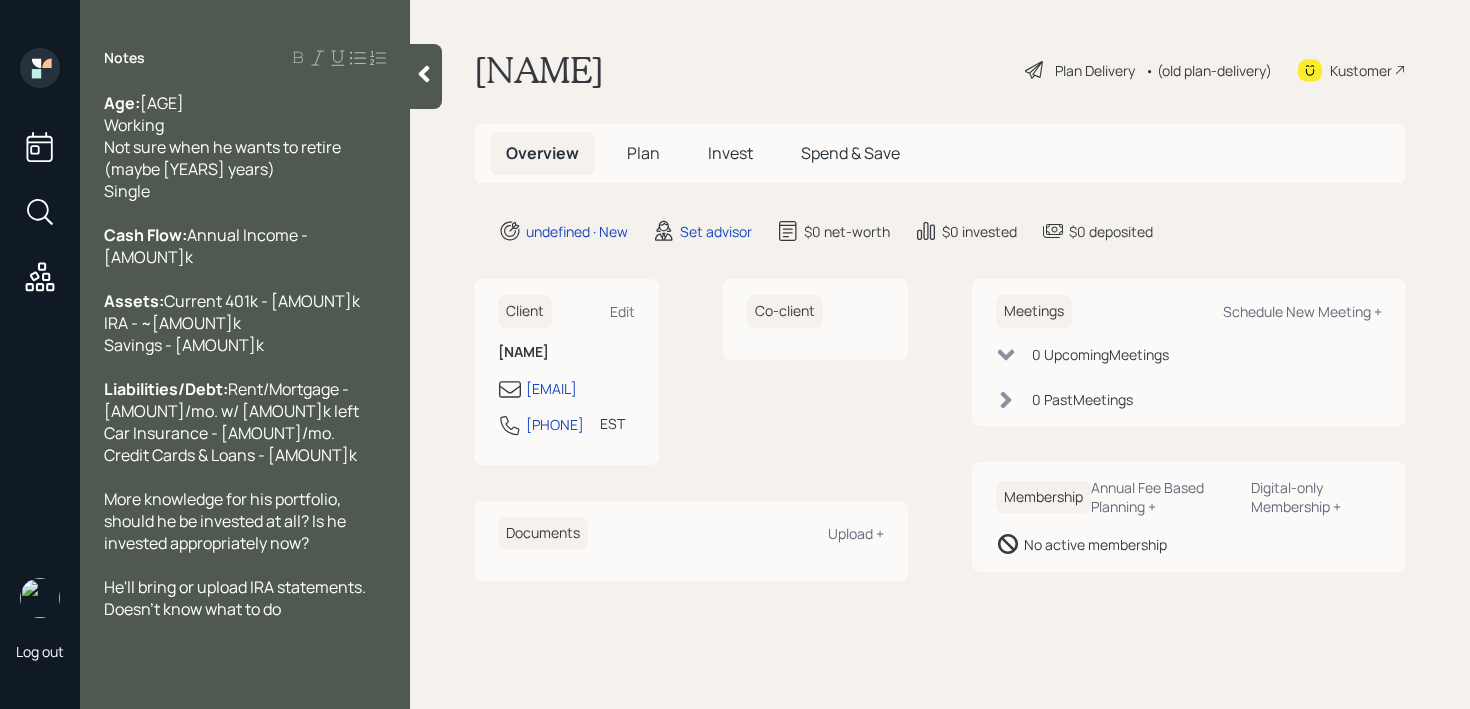 click on "He'll bring or upload IRA statements. Doesn't know what to do" at bounding box center (245, 598) 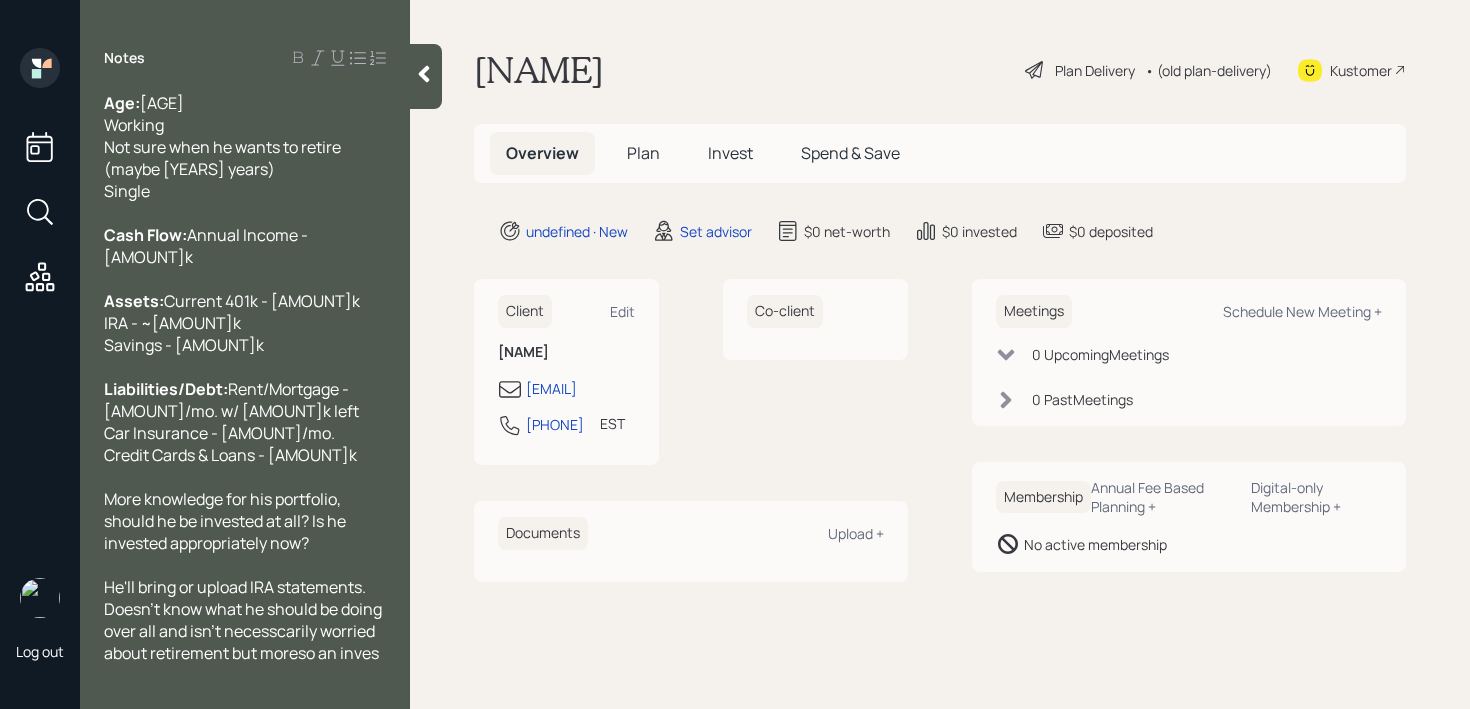 scroll, scrollTop: 22, scrollLeft: 0, axis: vertical 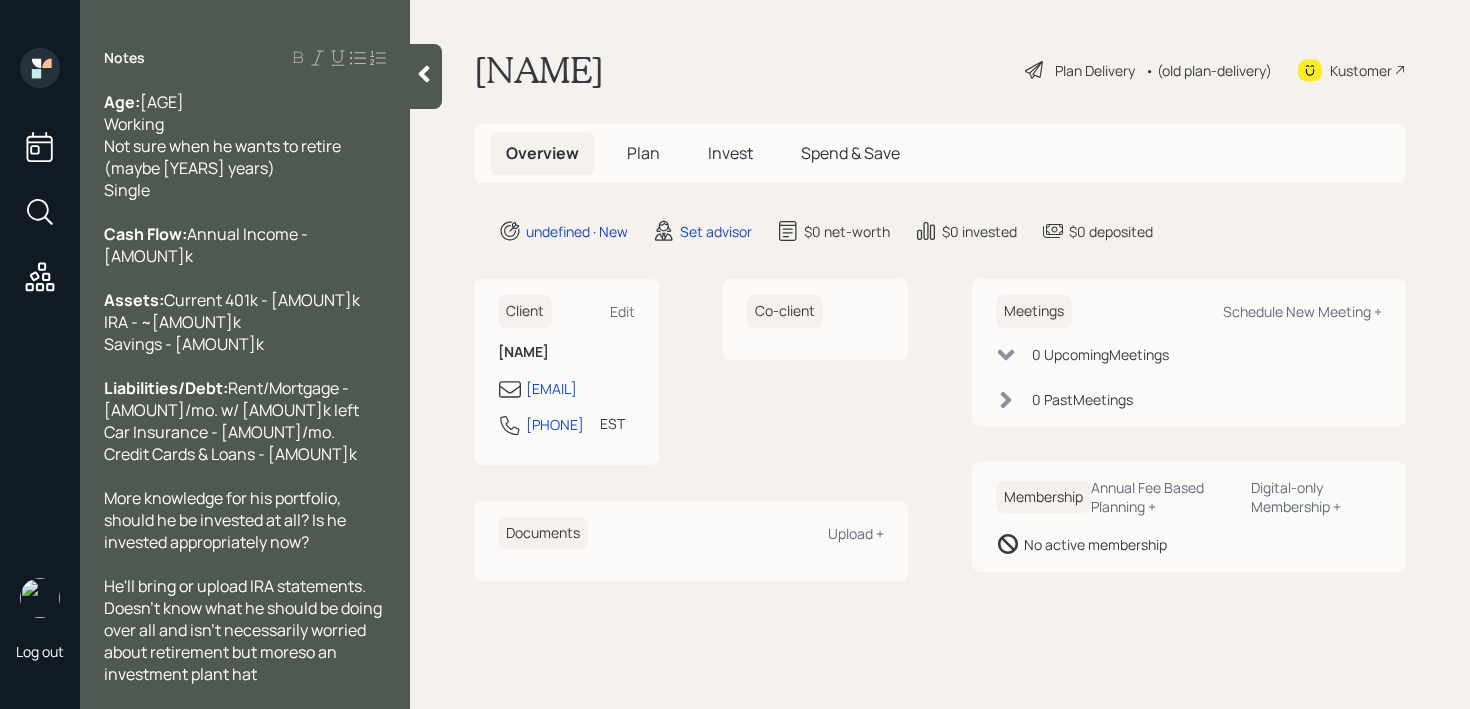 click on "He'll bring or upload IRA statements. Doesn't know what he should be doing over all and isn't necessarily worried about retirement but moreso an investment plant hat" at bounding box center [244, 630] 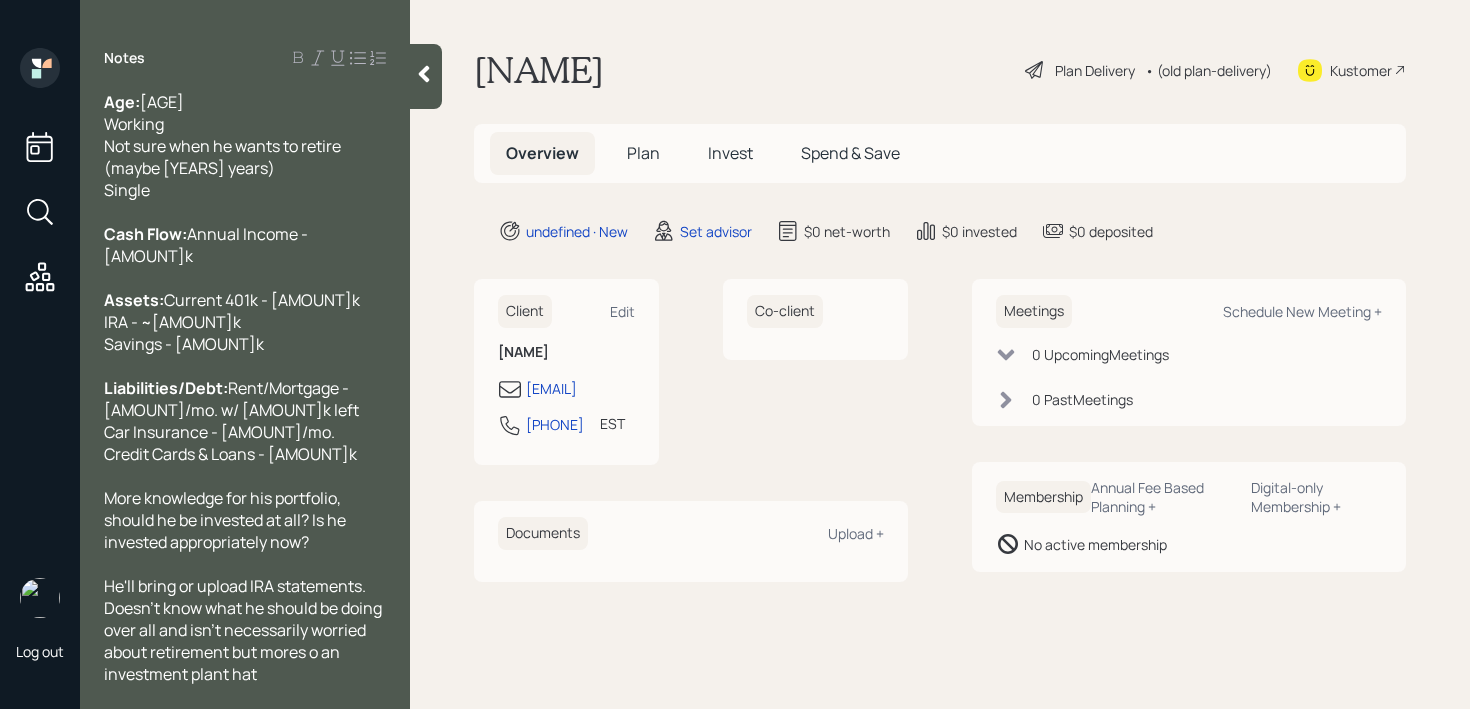 click on "He'll bring or upload IRA statements. Doesn't know what he should be doing over all and isn't necessarily worried about retirement but mores o an investment plant hat" at bounding box center [245, 630] 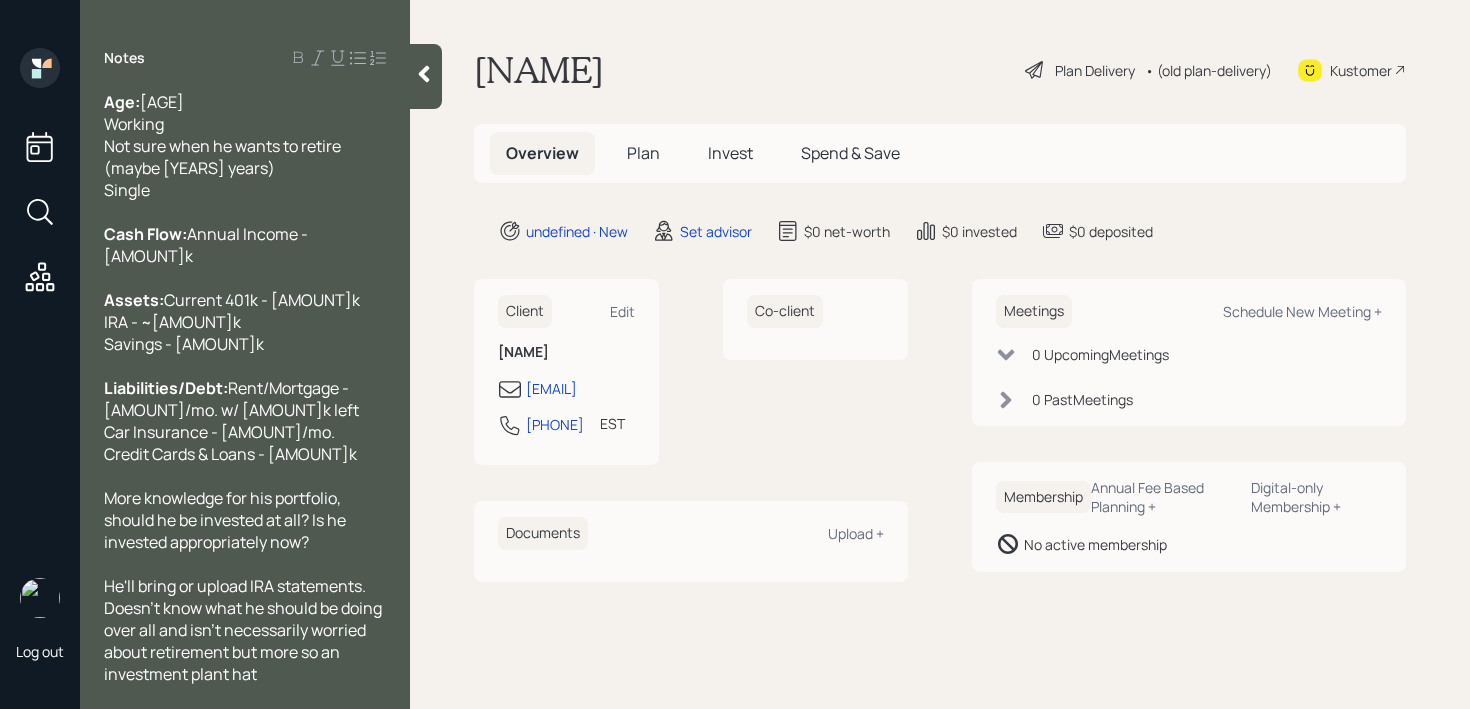 click on "He'll bring or upload IRA statements. Doesn't know what he should be doing over all and isn't necessarily worried about retirement but more so an investment plant hat" at bounding box center [245, 630] 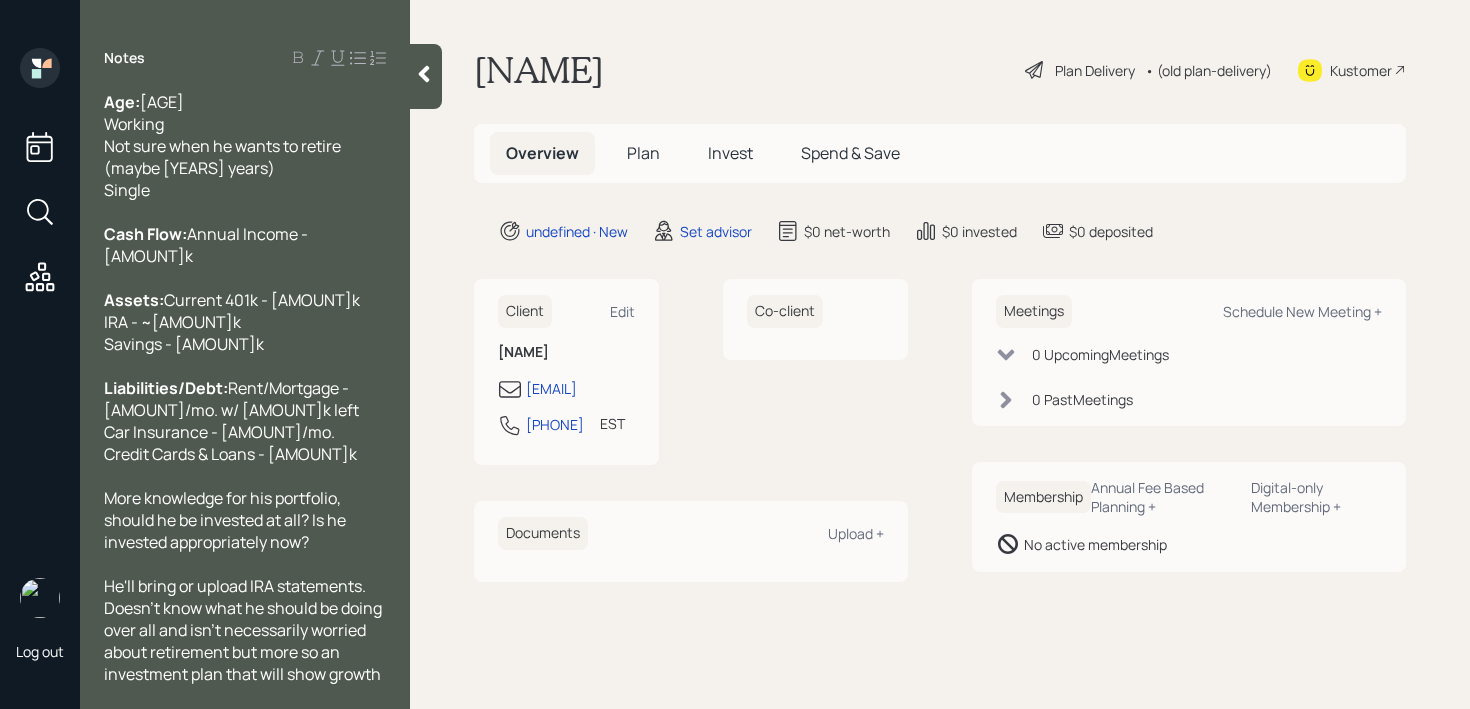 scroll, scrollTop: 44, scrollLeft: 0, axis: vertical 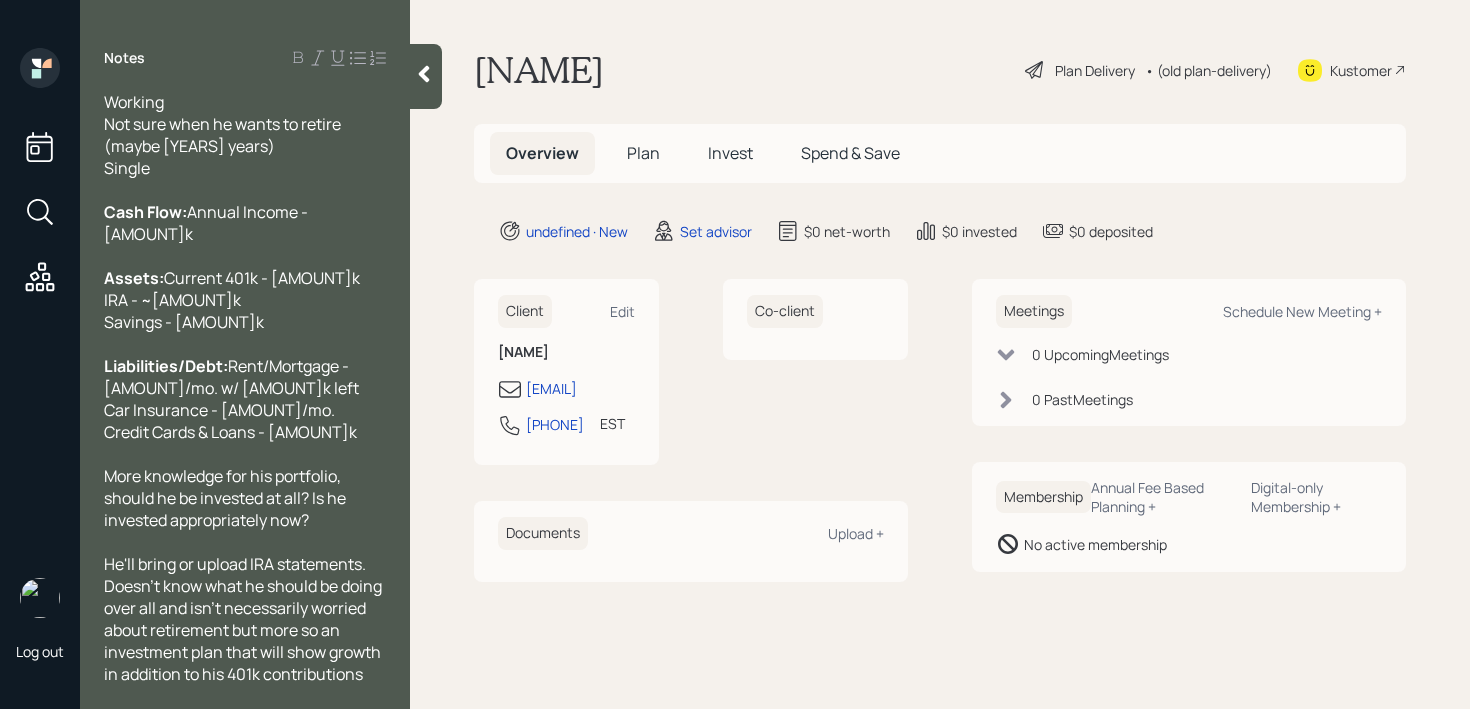 click on "[NAME] Plan Delivery • (old plan-delivery) Kustomer Overview Plan Invest Spend & Save undefined ·
New Set advisor $0 net-worth $0 invested $0 deposited Client Edit [NAME] [EMAIL] [PHONE] EST Currently [TIME] Co-client Documents Upload + Meetings Schedule New Meeting + 0   Upcoming  Meeting s 0   Past  Meeting s Membership Annual Fee Based Planning + Digital-only Membership + No active membership" at bounding box center (940, 354) 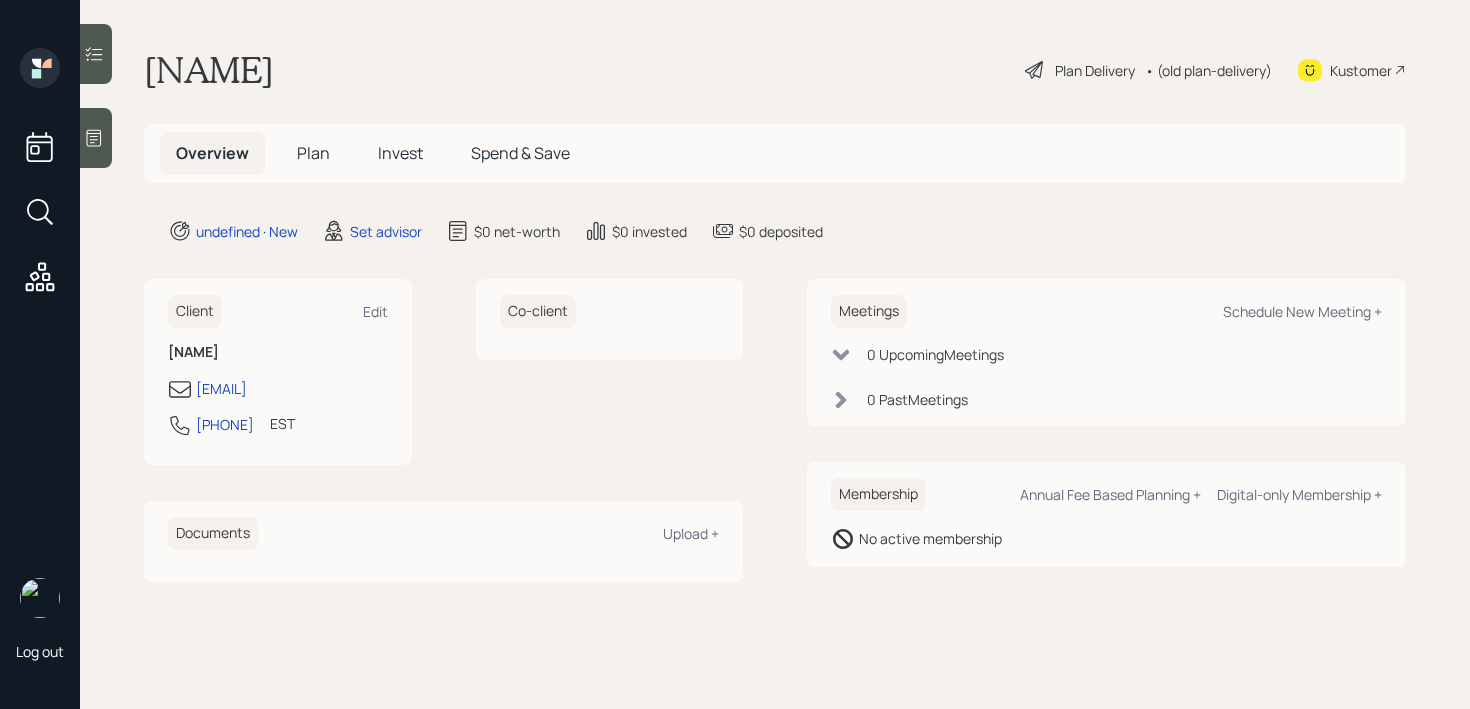 click on "[FIRST] [LAST] Plan Delivery • (old plan-delivery) Kustomer" at bounding box center [775, 70] 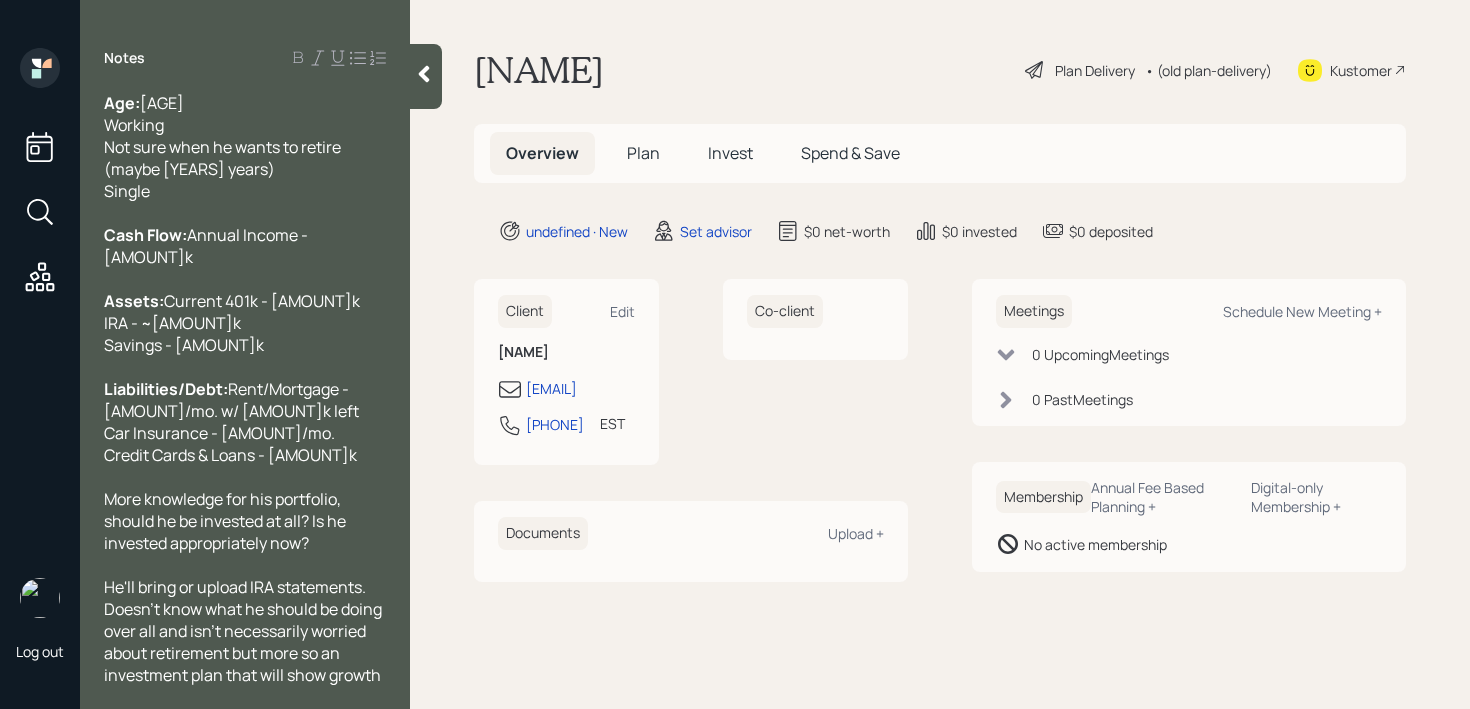 scroll, scrollTop: 44, scrollLeft: 0, axis: vertical 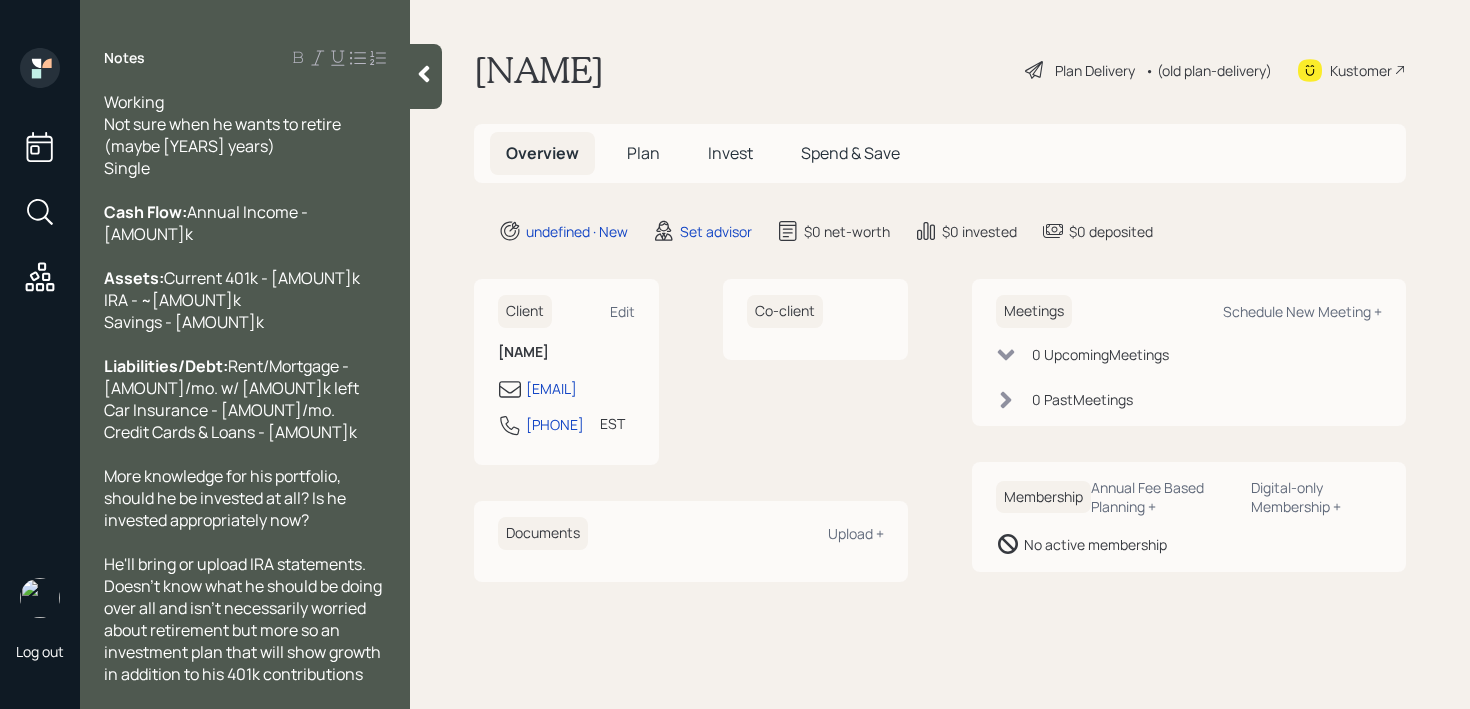 click on "Rent/Mortgage - [AMOUNT]/mo. w/ [AMOUNT]k left
Car Insurance - [AMOUNT]/mo.
Credit Cards & Loans - [AMOUNT]k" at bounding box center [231, 399] 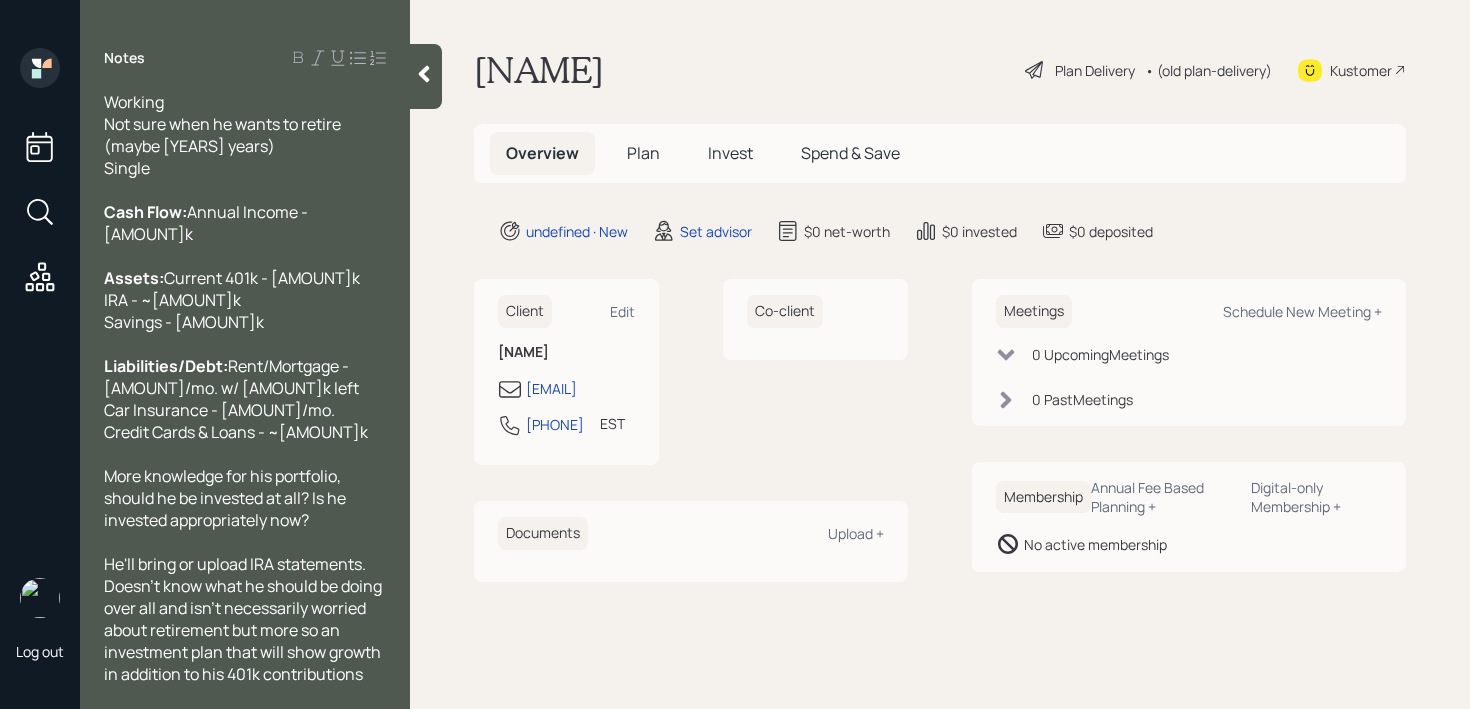 click at bounding box center [426, 76] 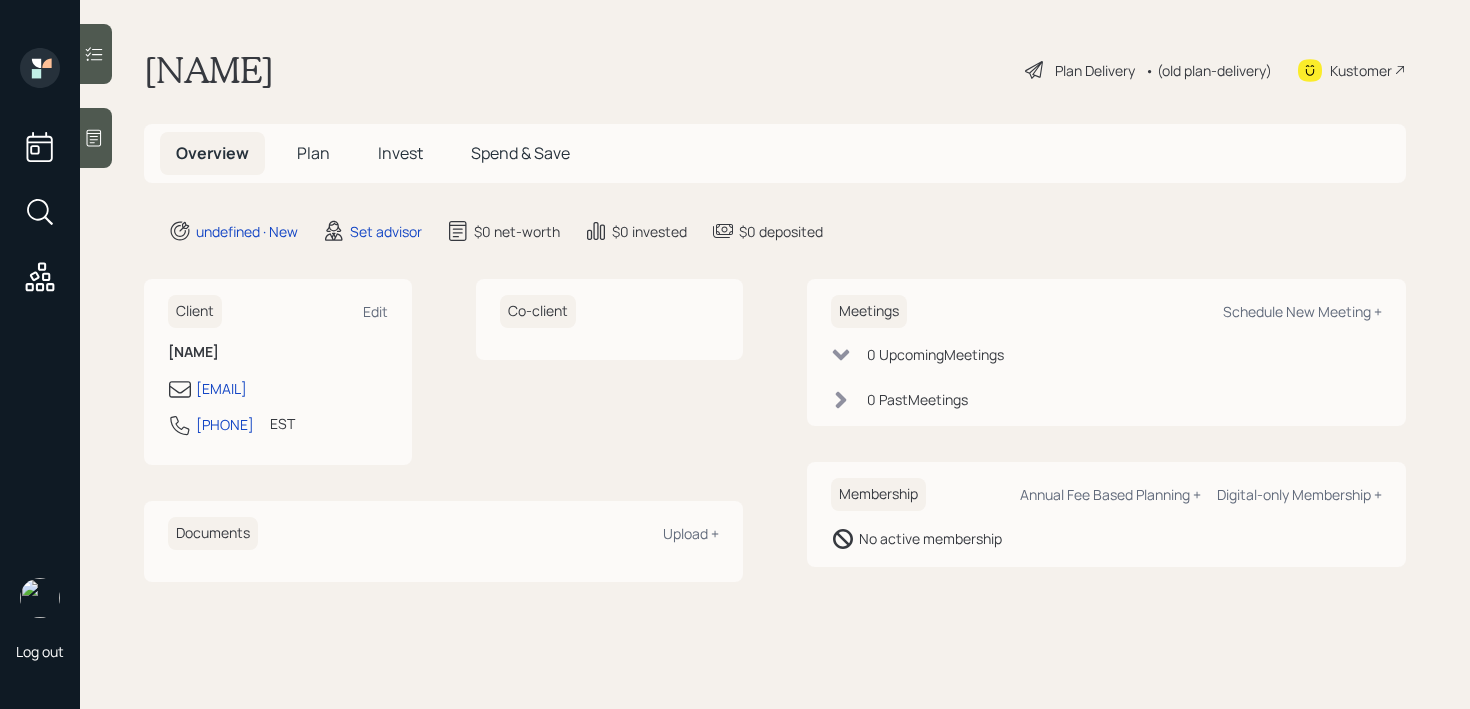 click on "[FIRST] [LAST] Plan Delivery • (old plan-delivery) Kustomer" at bounding box center [775, 70] 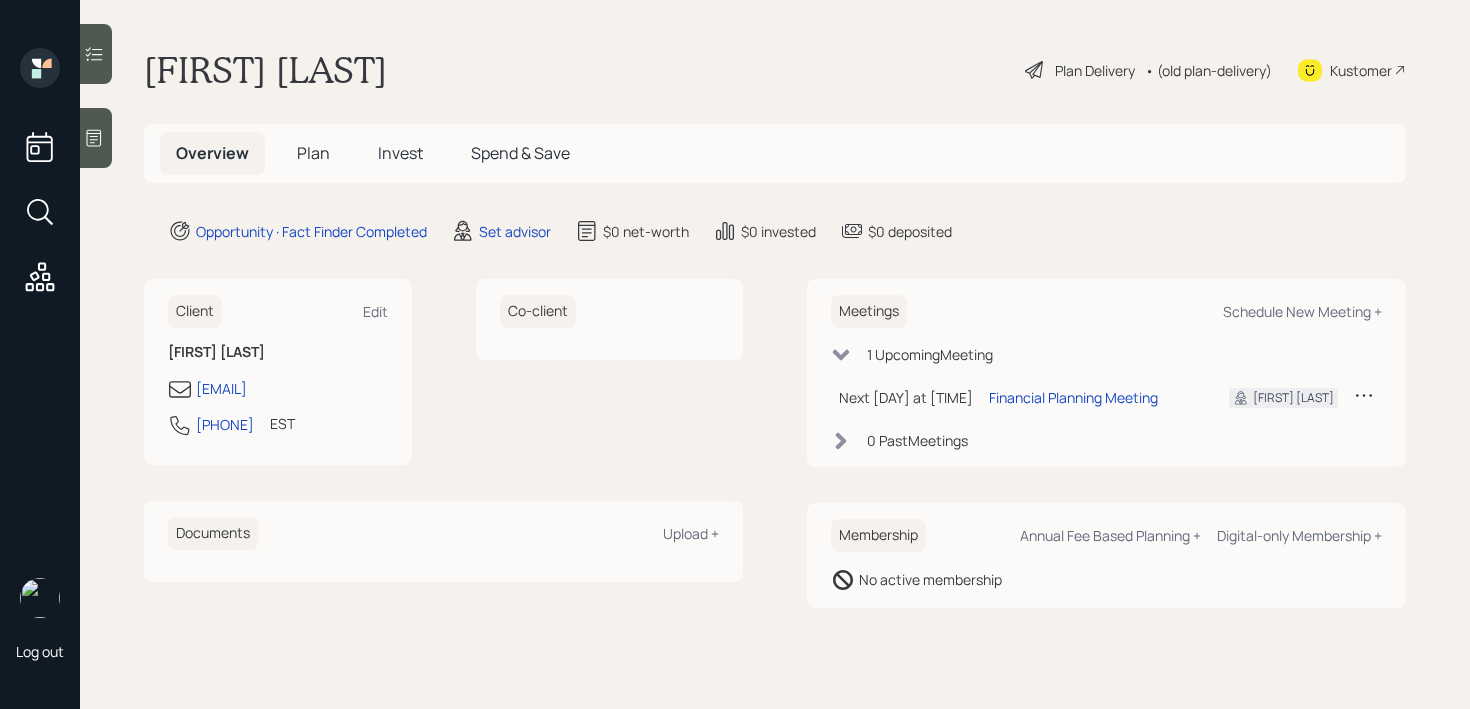 scroll, scrollTop: 0, scrollLeft: 0, axis: both 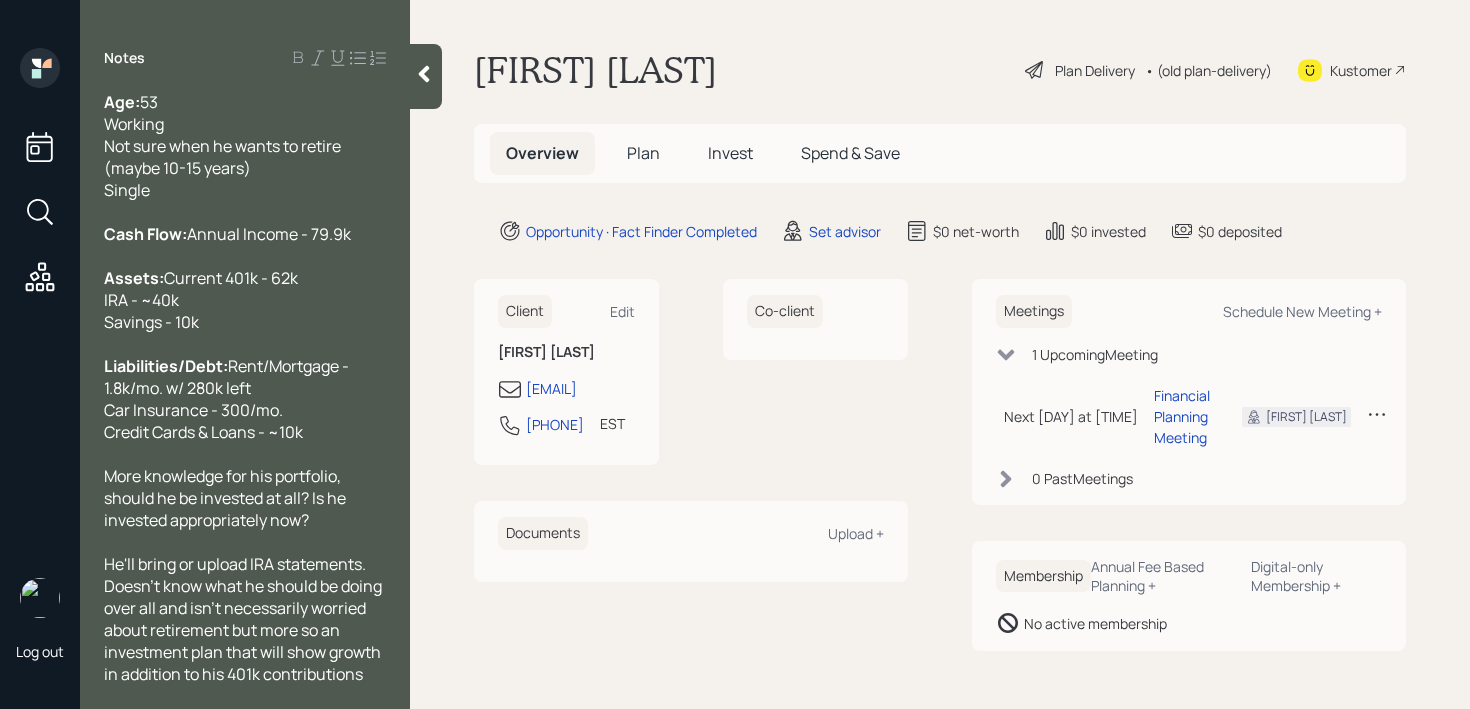 click on "More knowledge for his portfolio, should he be invested at all? Is he invested appropriately now?" at bounding box center (245, 498) 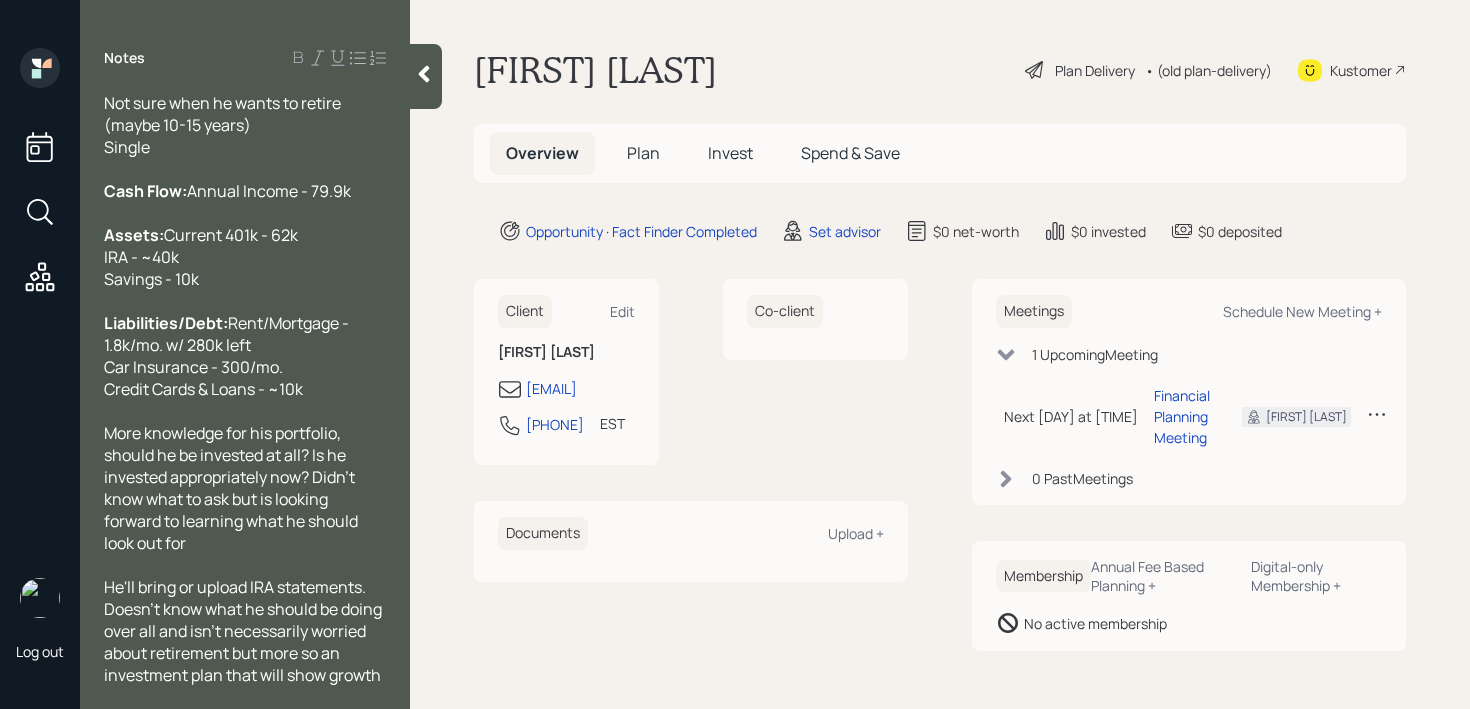 click 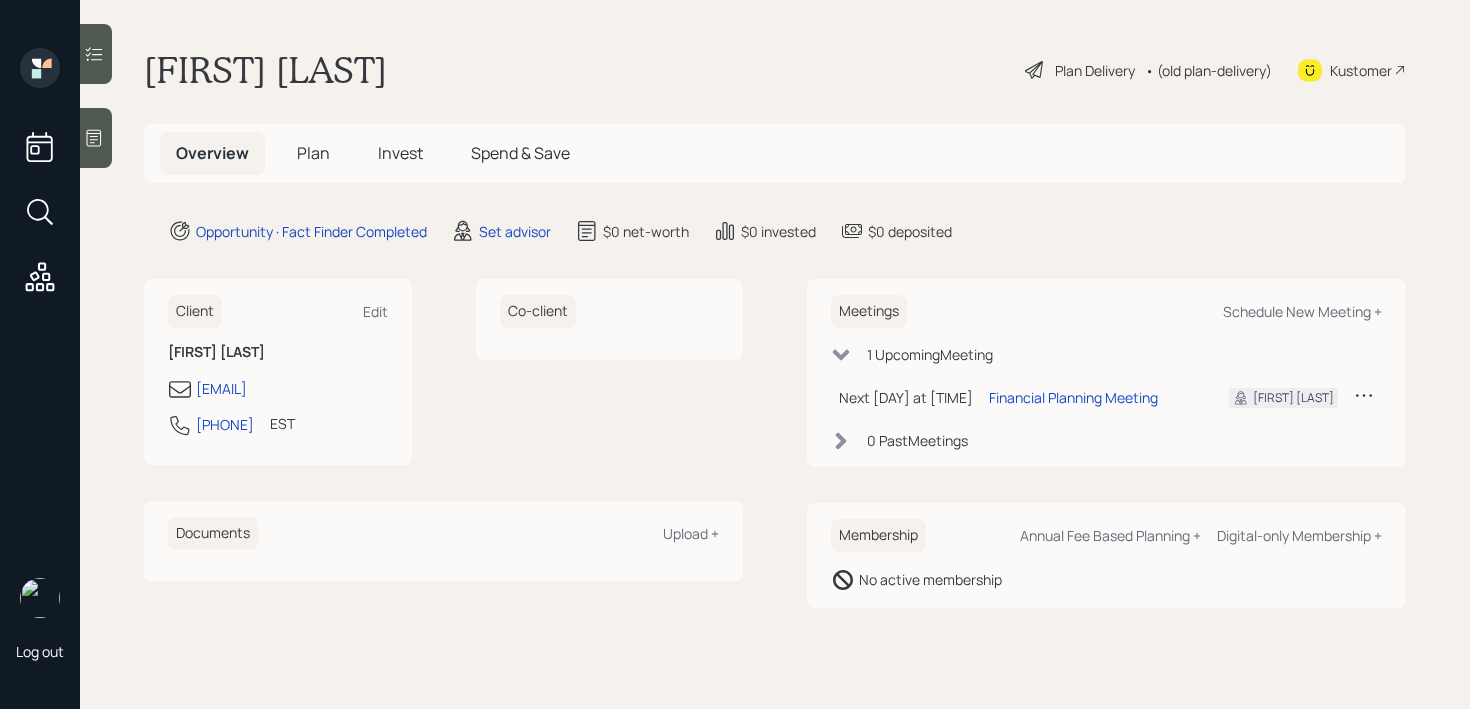 click on "[FIRST] [LAST] Plan Delivery • (old plan-delivery) Kustomer" at bounding box center [775, 70] 